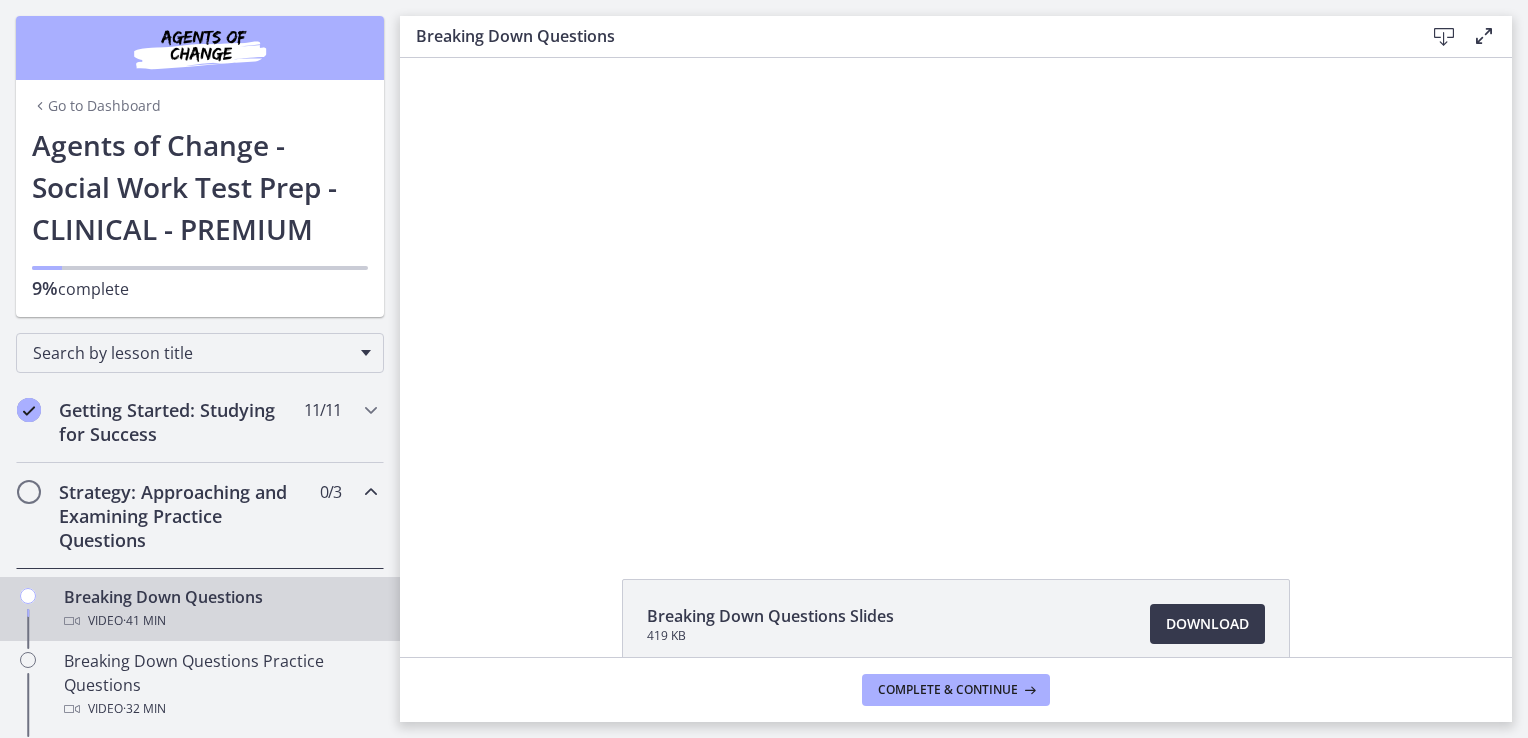 scroll, scrollTop: 0, scrollLeft: 0, axis: both 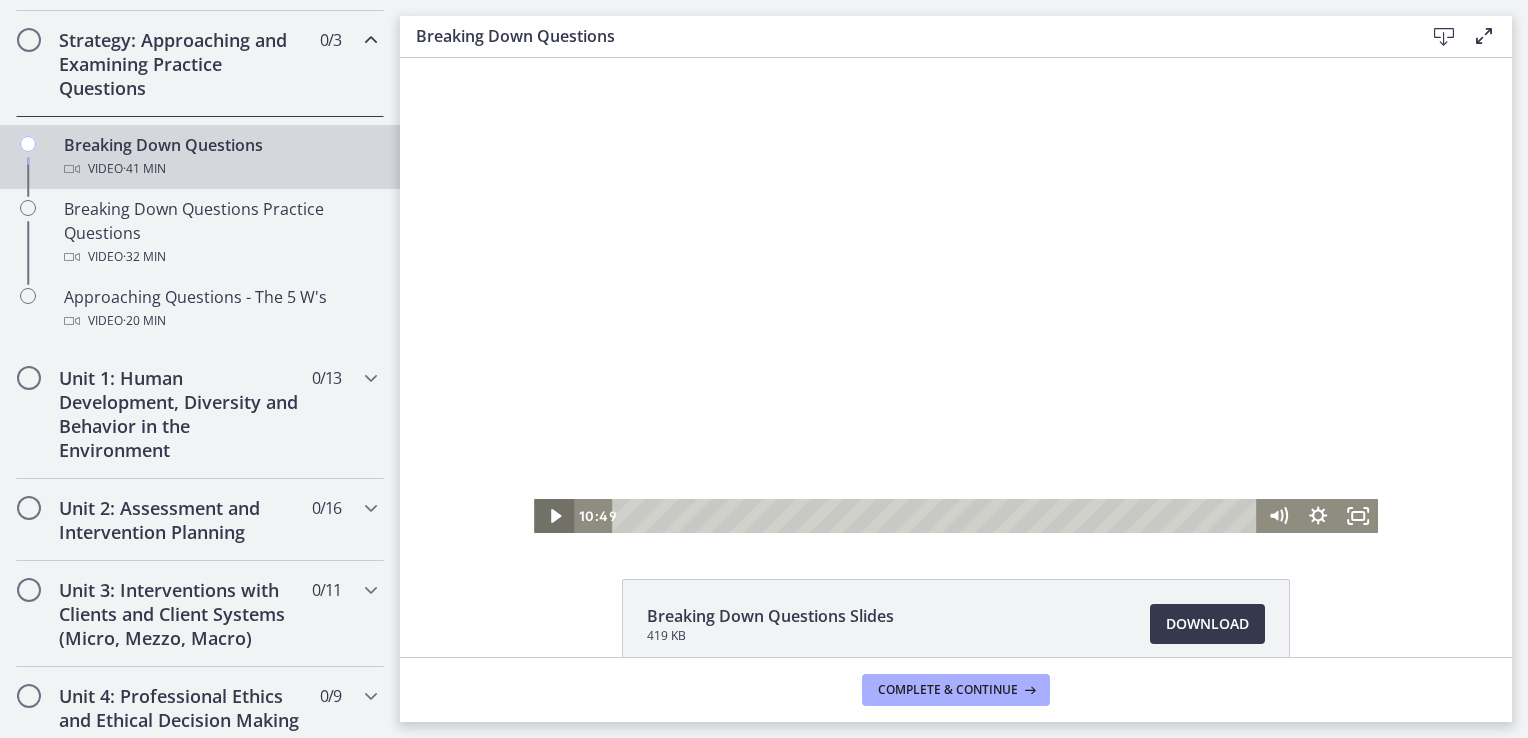 click 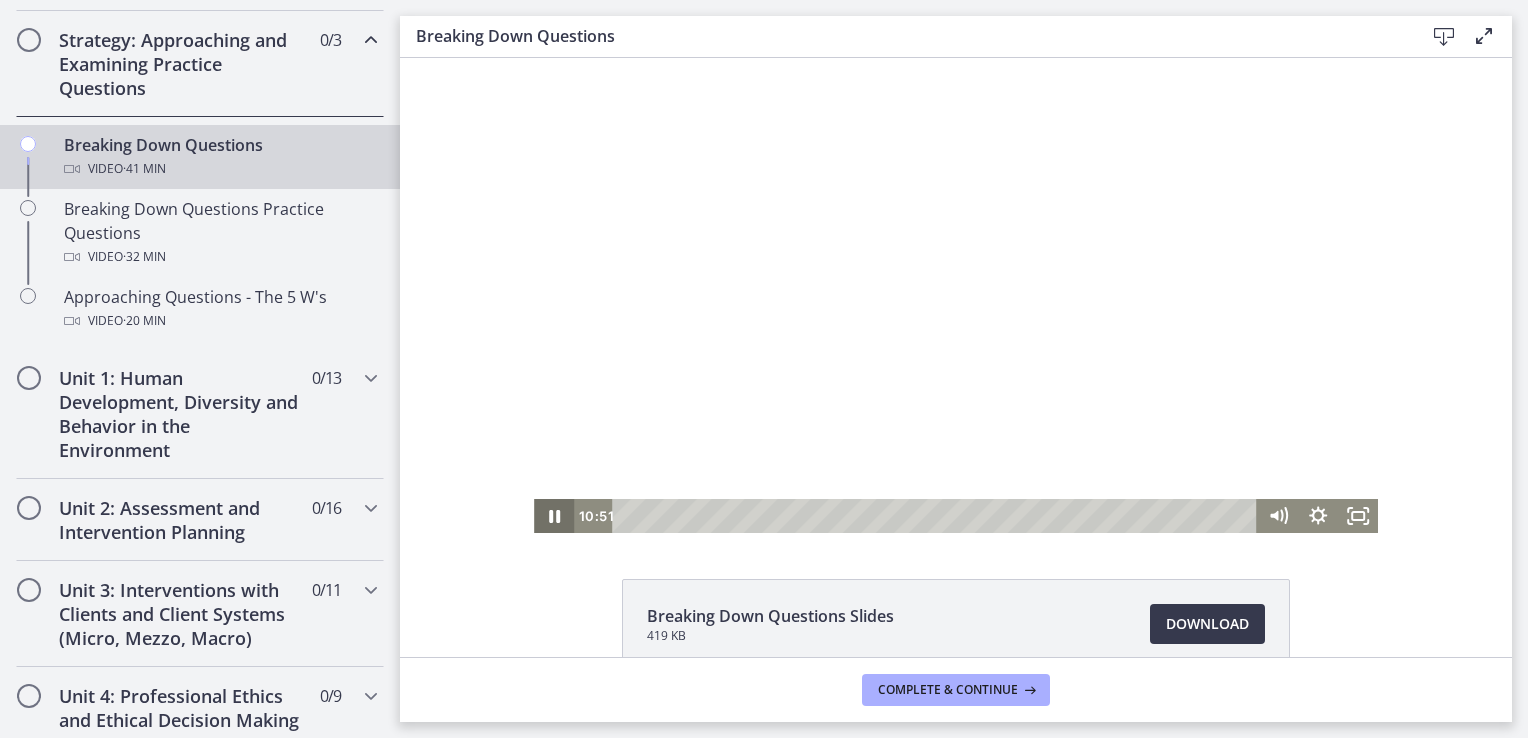 type 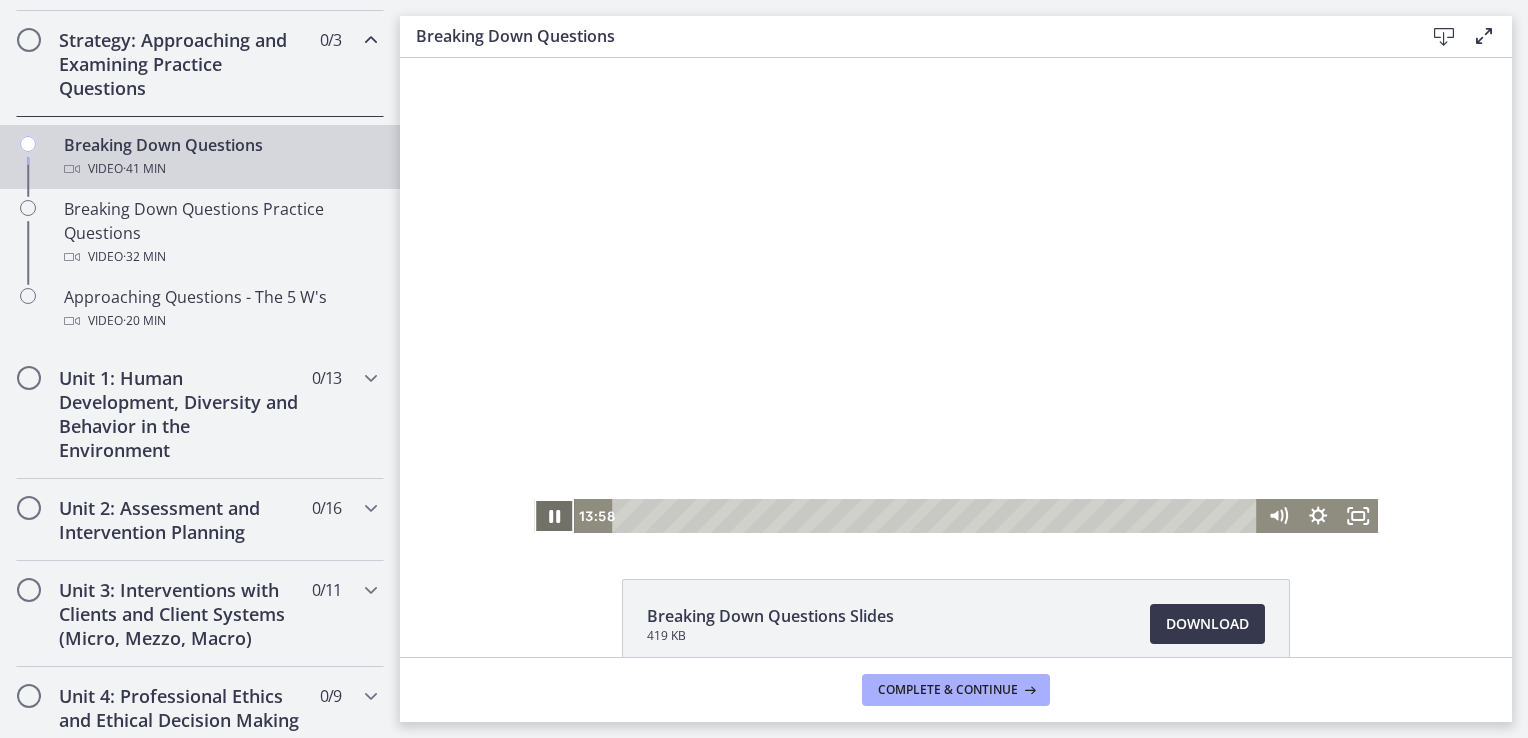 click 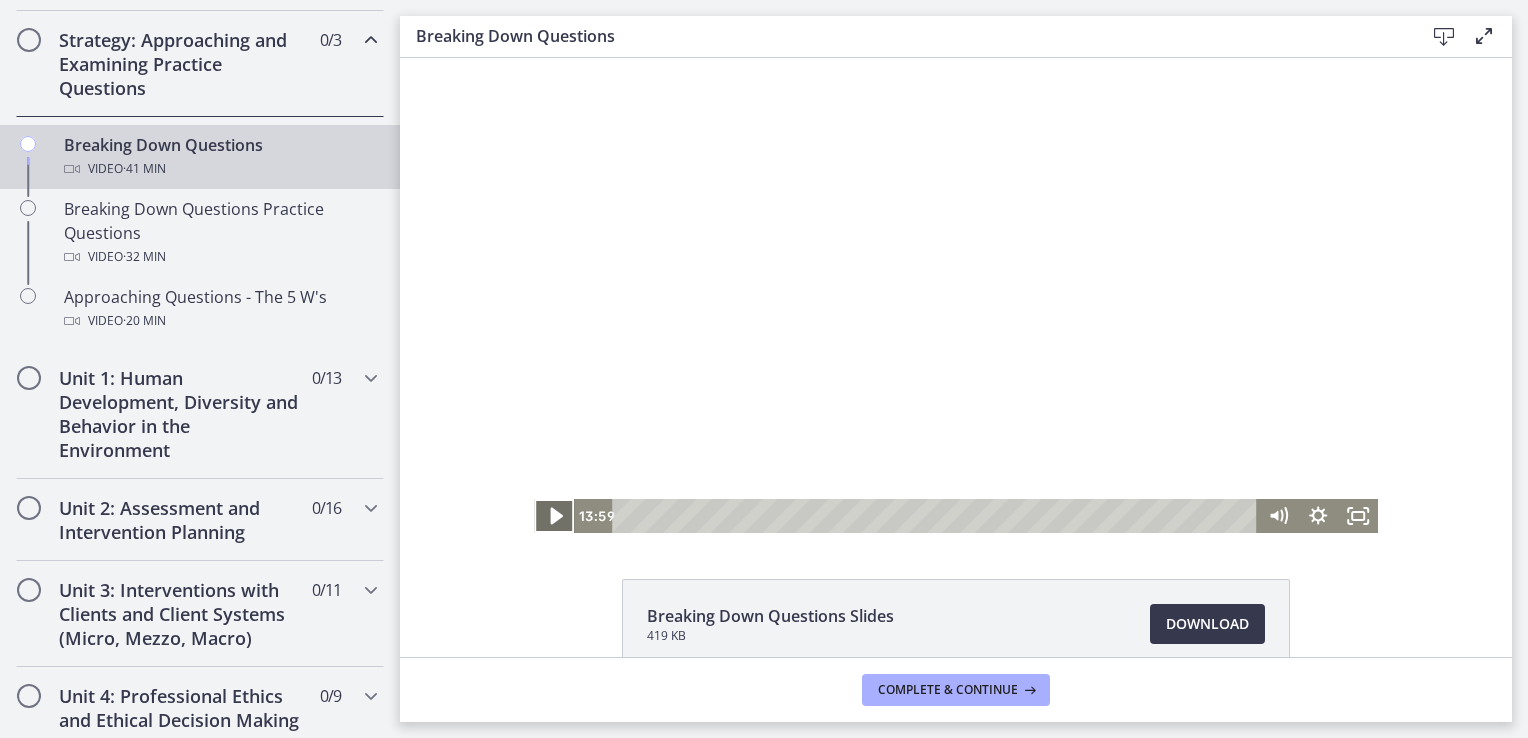 click 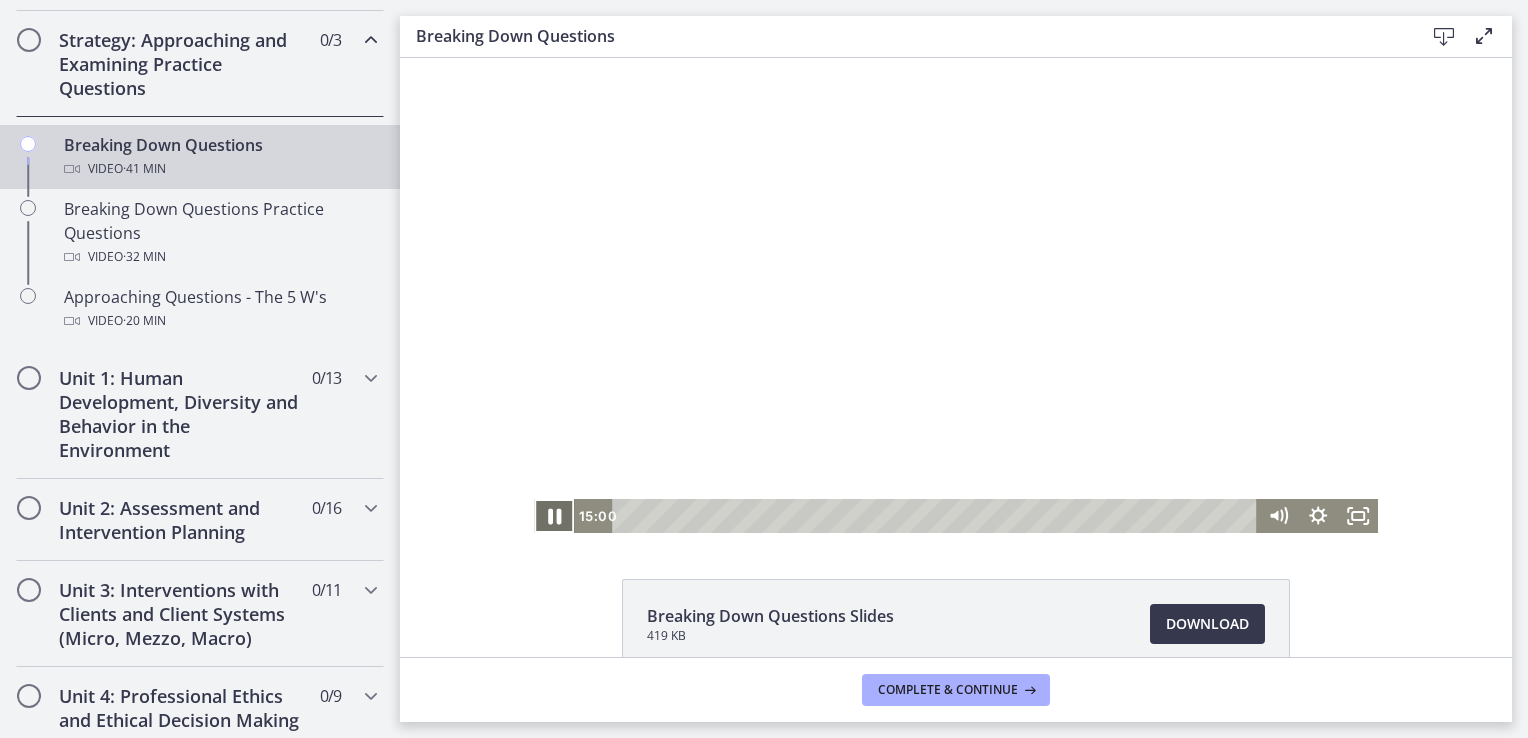 click 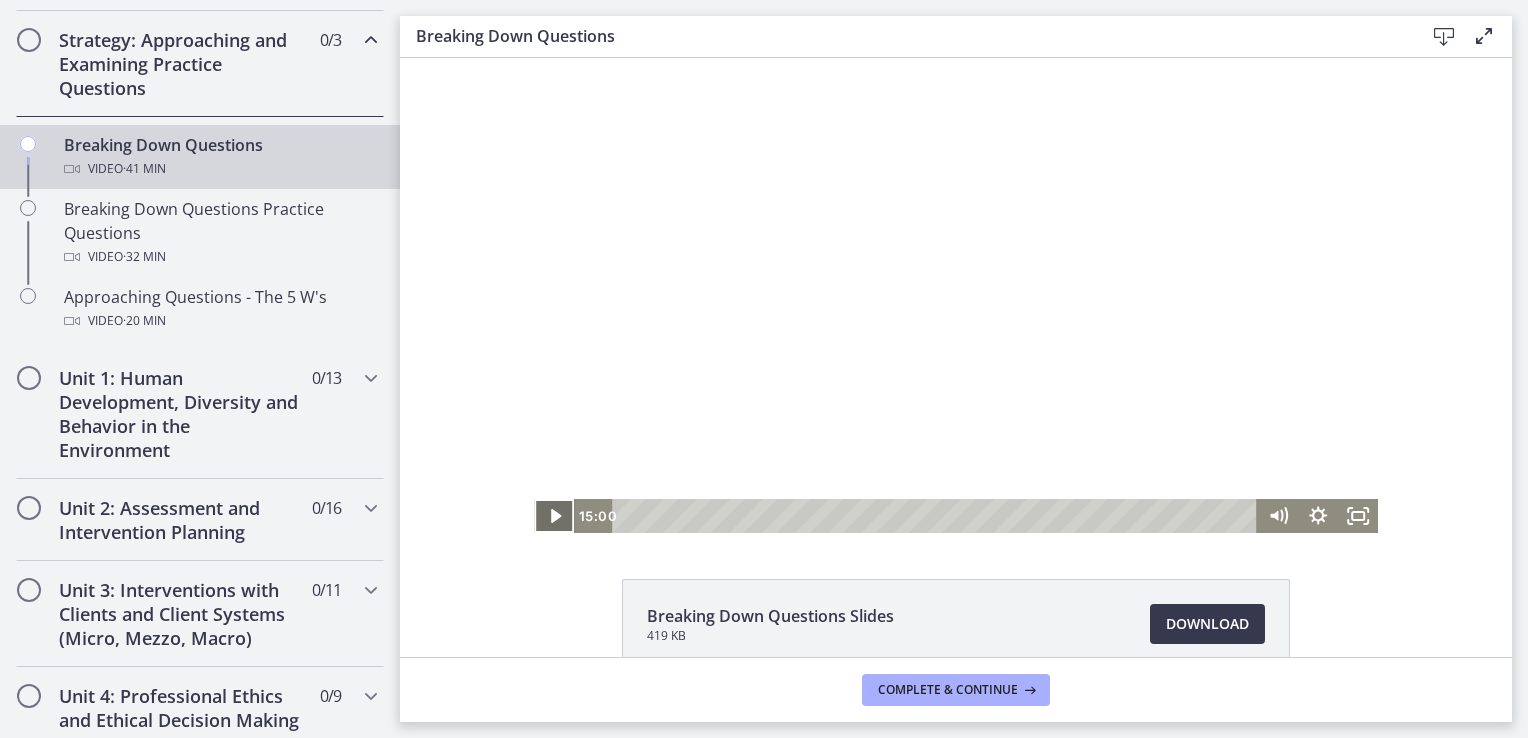 click 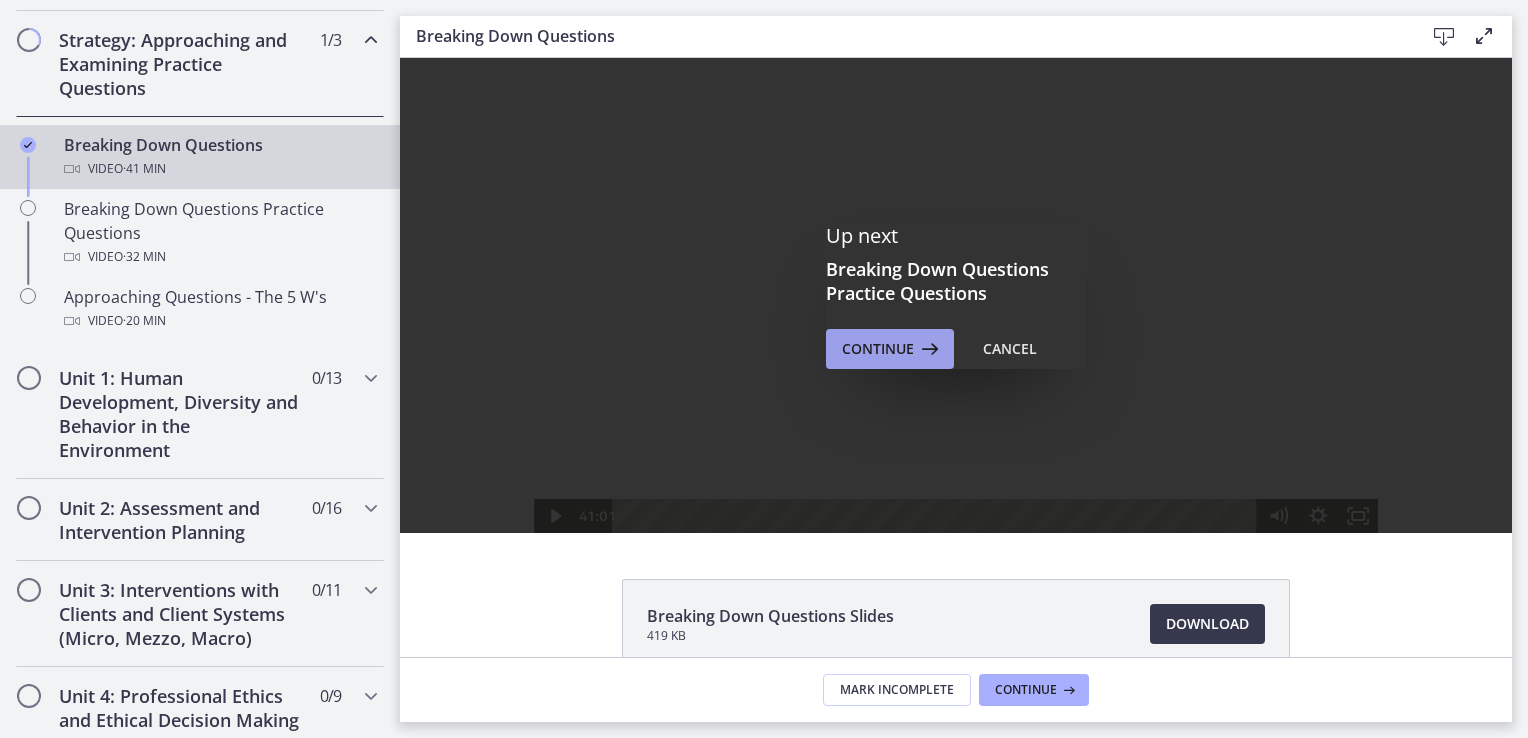 click on "Continue" at bounding box center [878, 349] 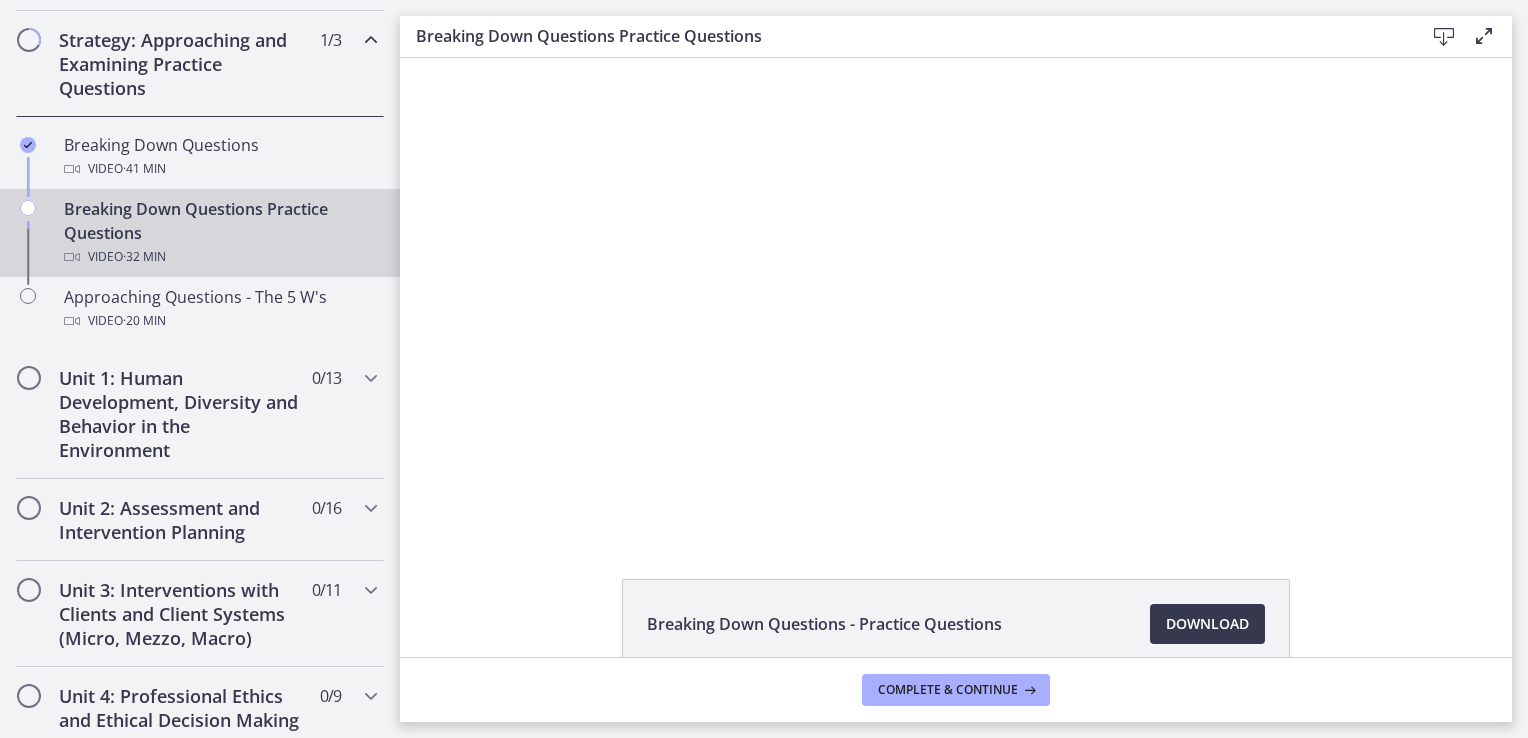 scroll, scrollTop: 0, scrollLeft: 0, axis: both 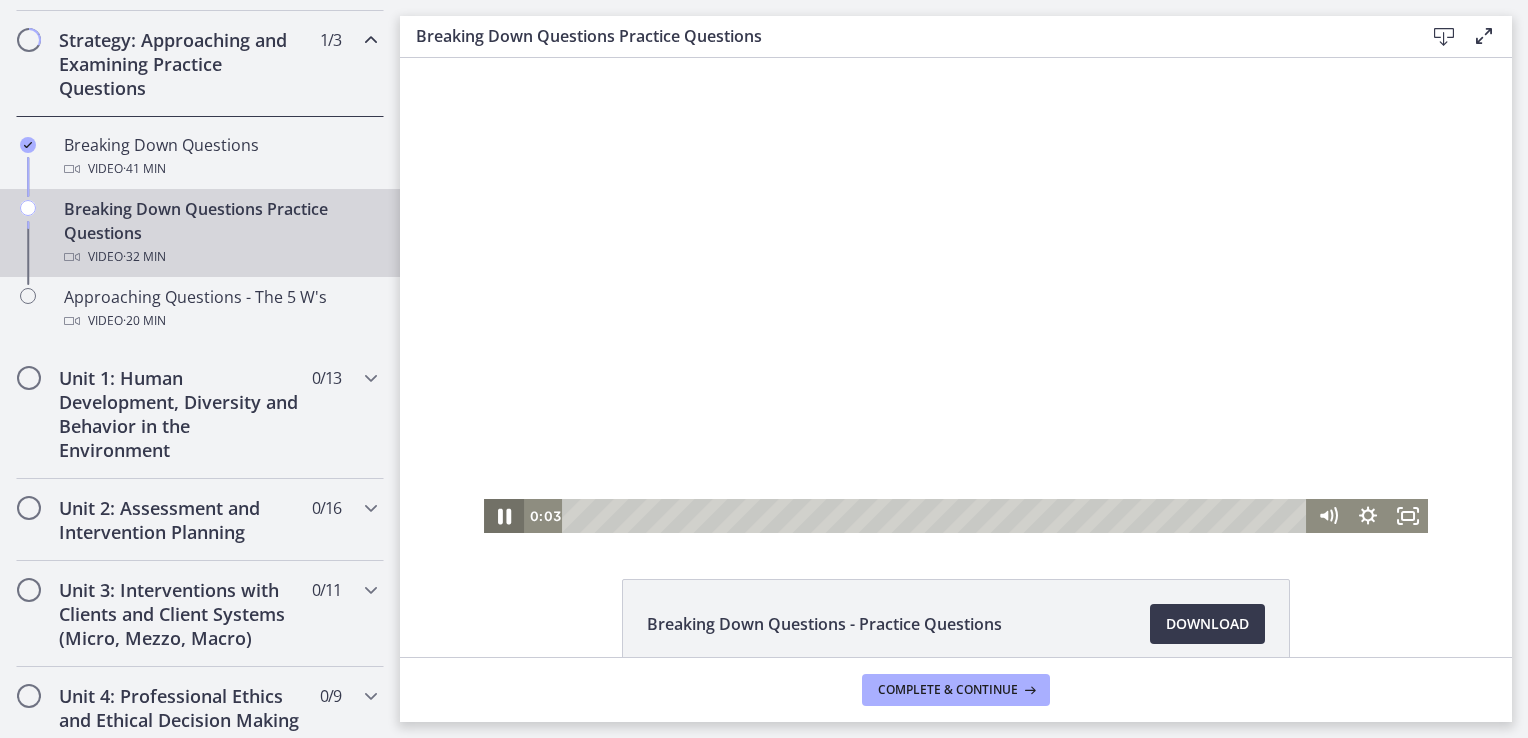 click 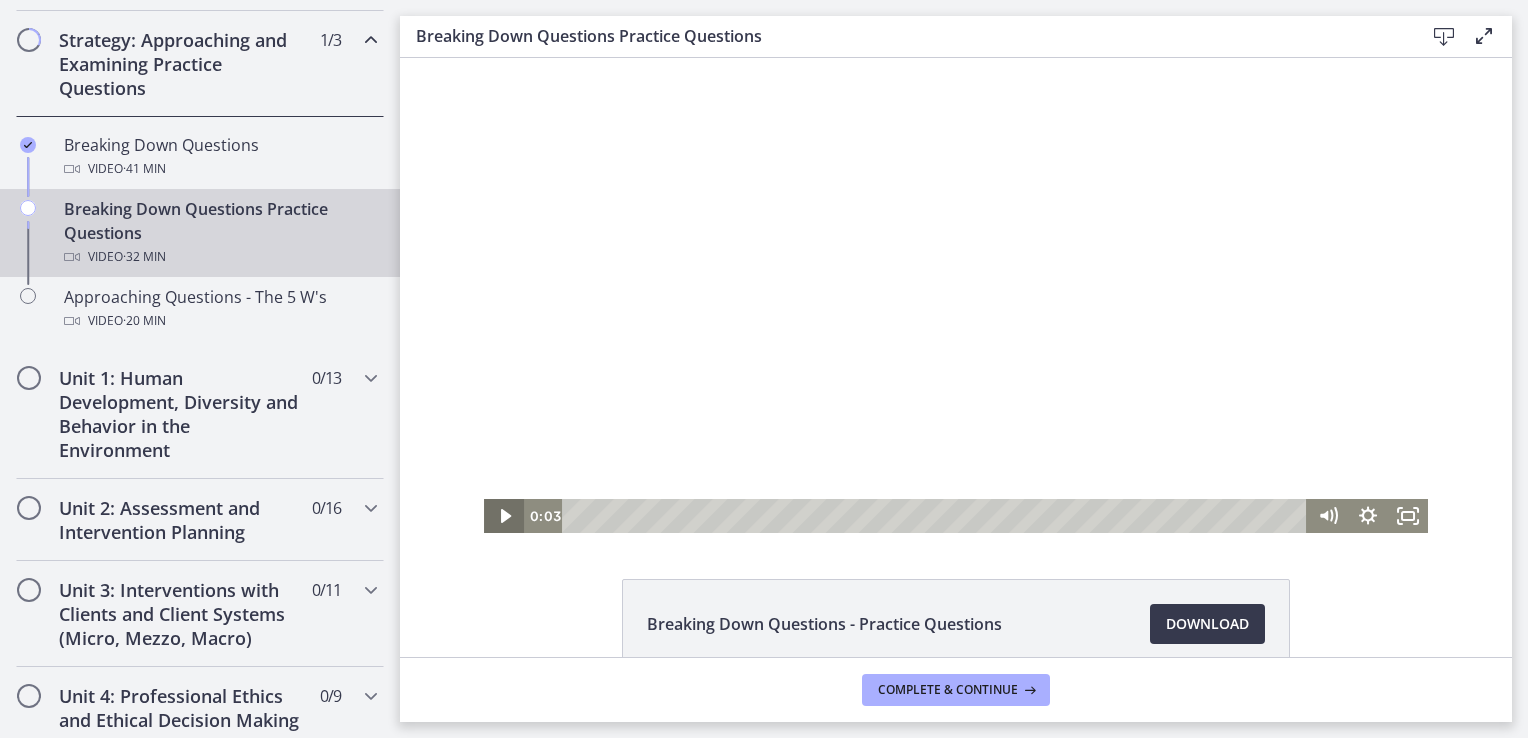 click 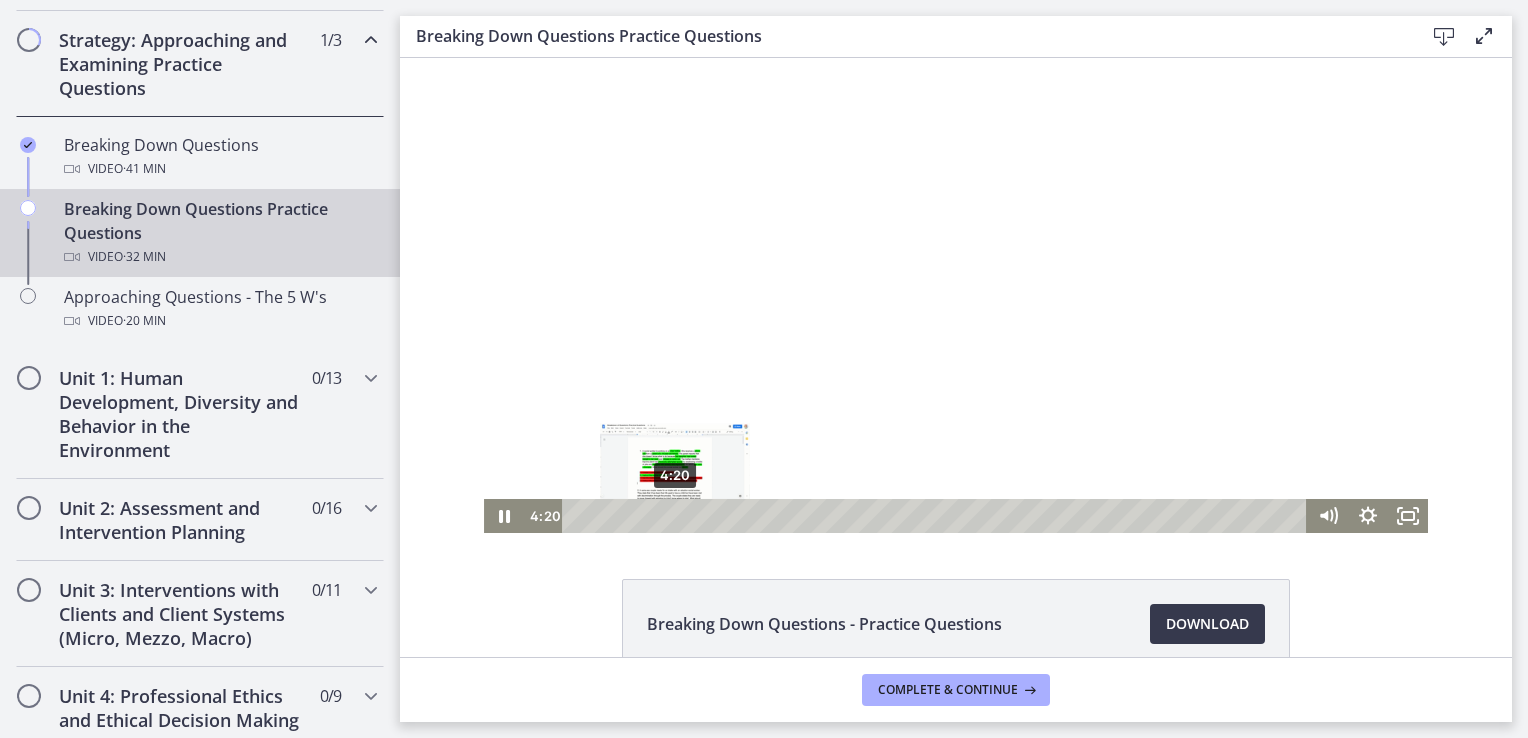 click on "4:20" at bounding box center [937, 516] 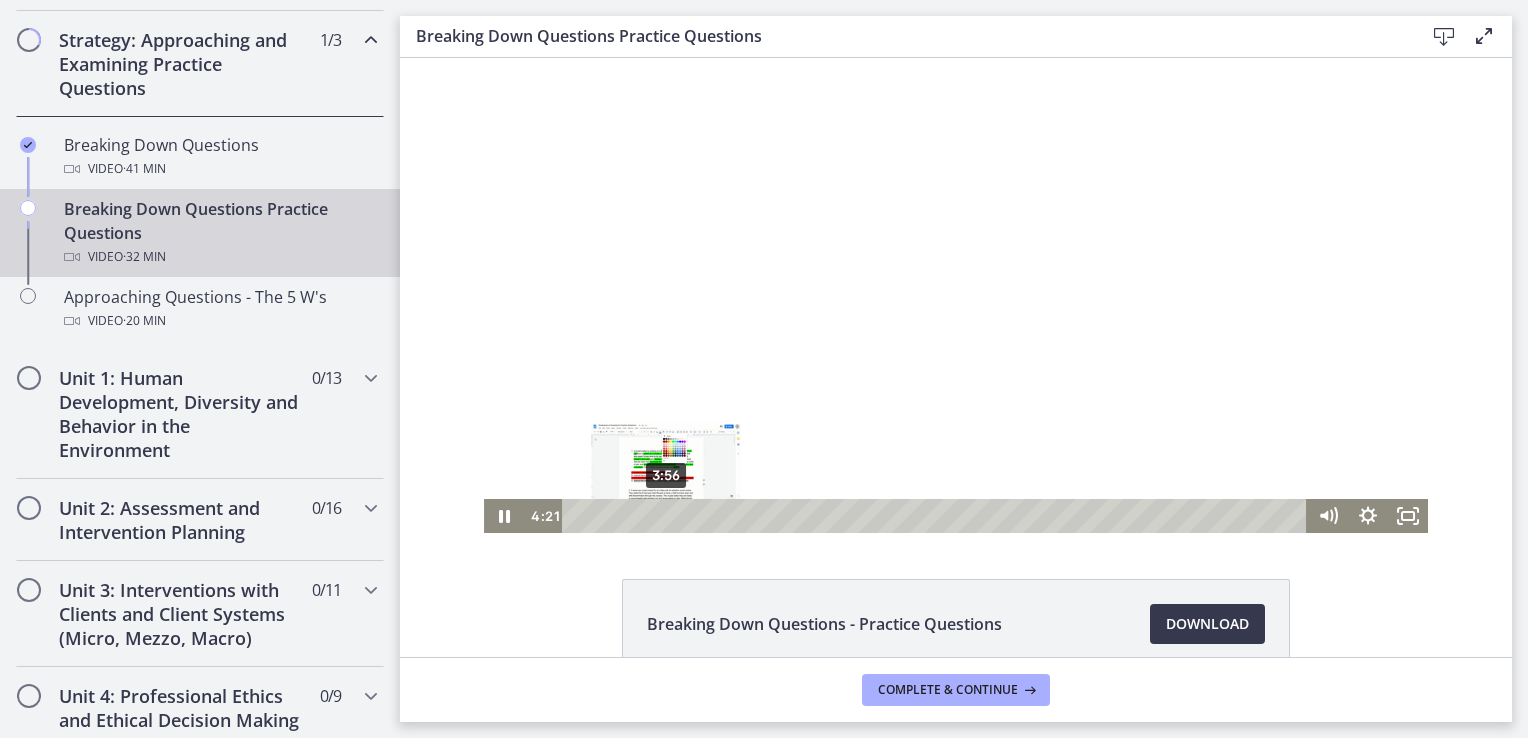 click on "3:56" at bounding box center (937, 516) 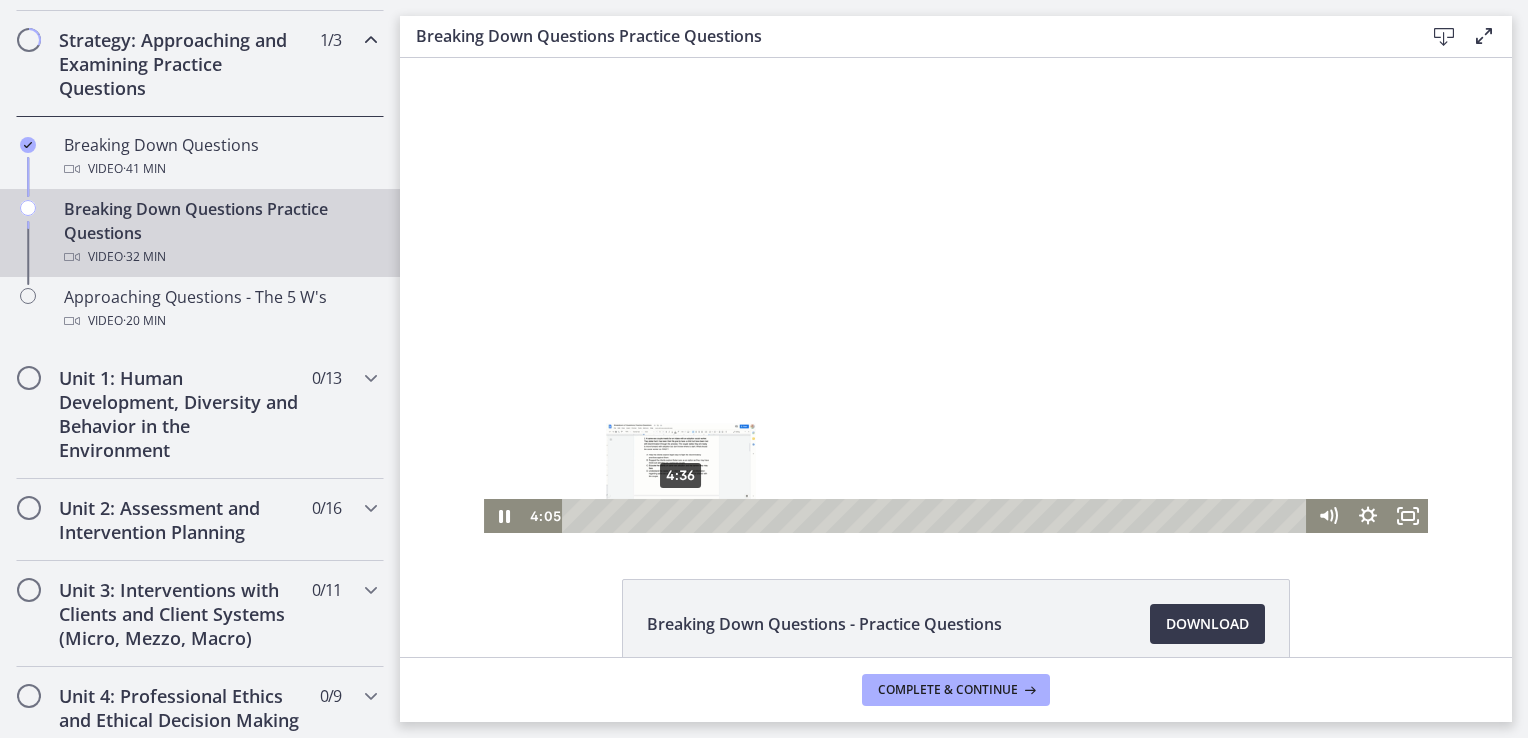 click on "4:36" at bounding box center [937, 516] 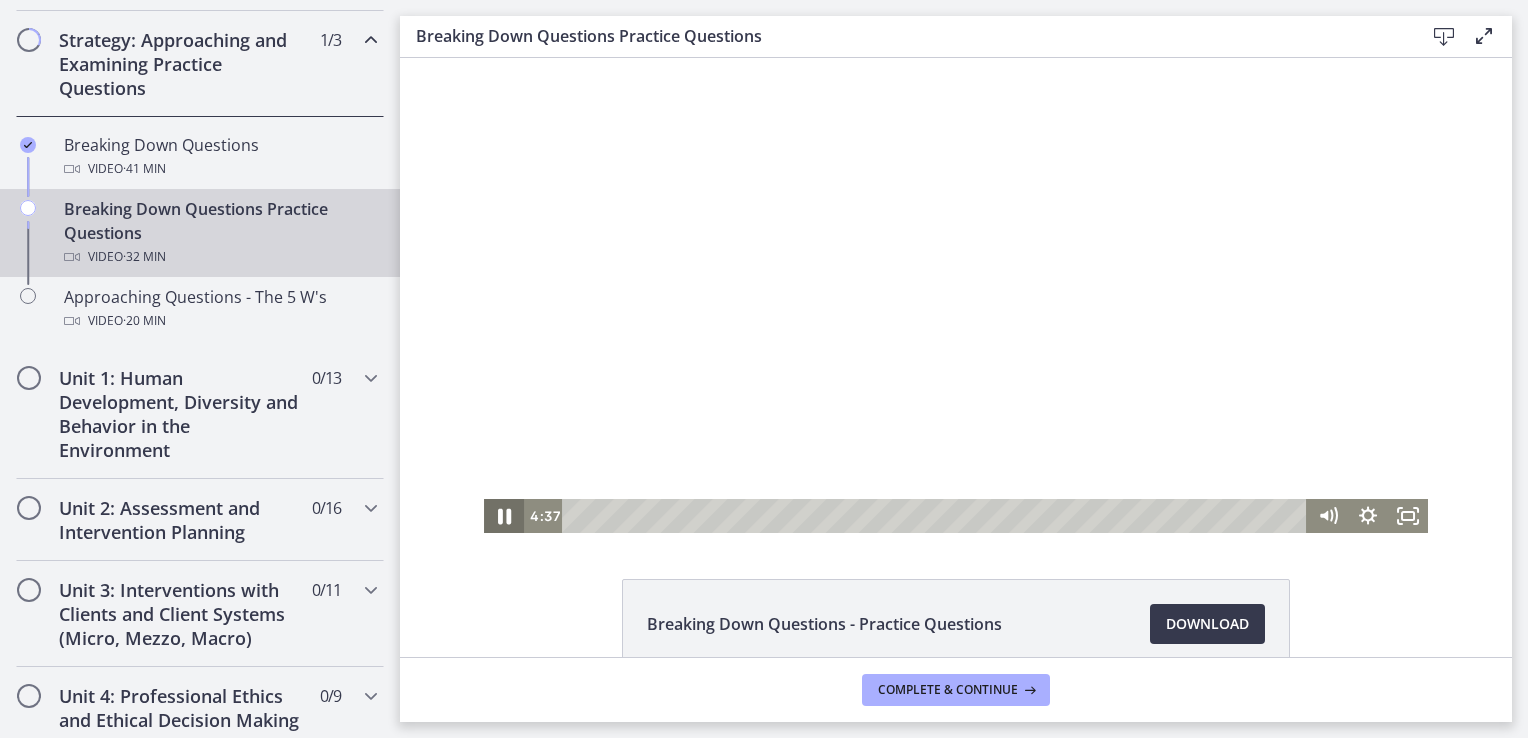 click 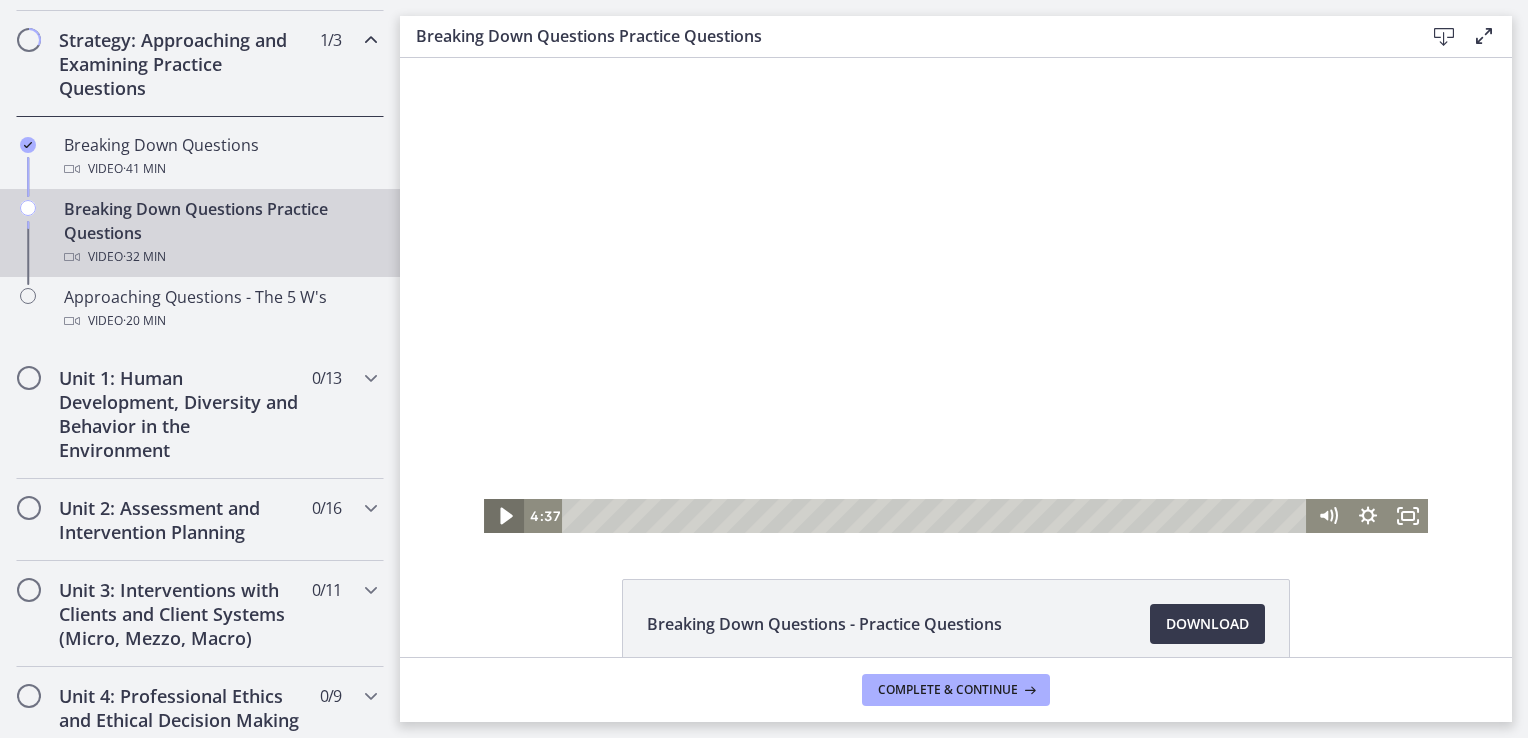 click 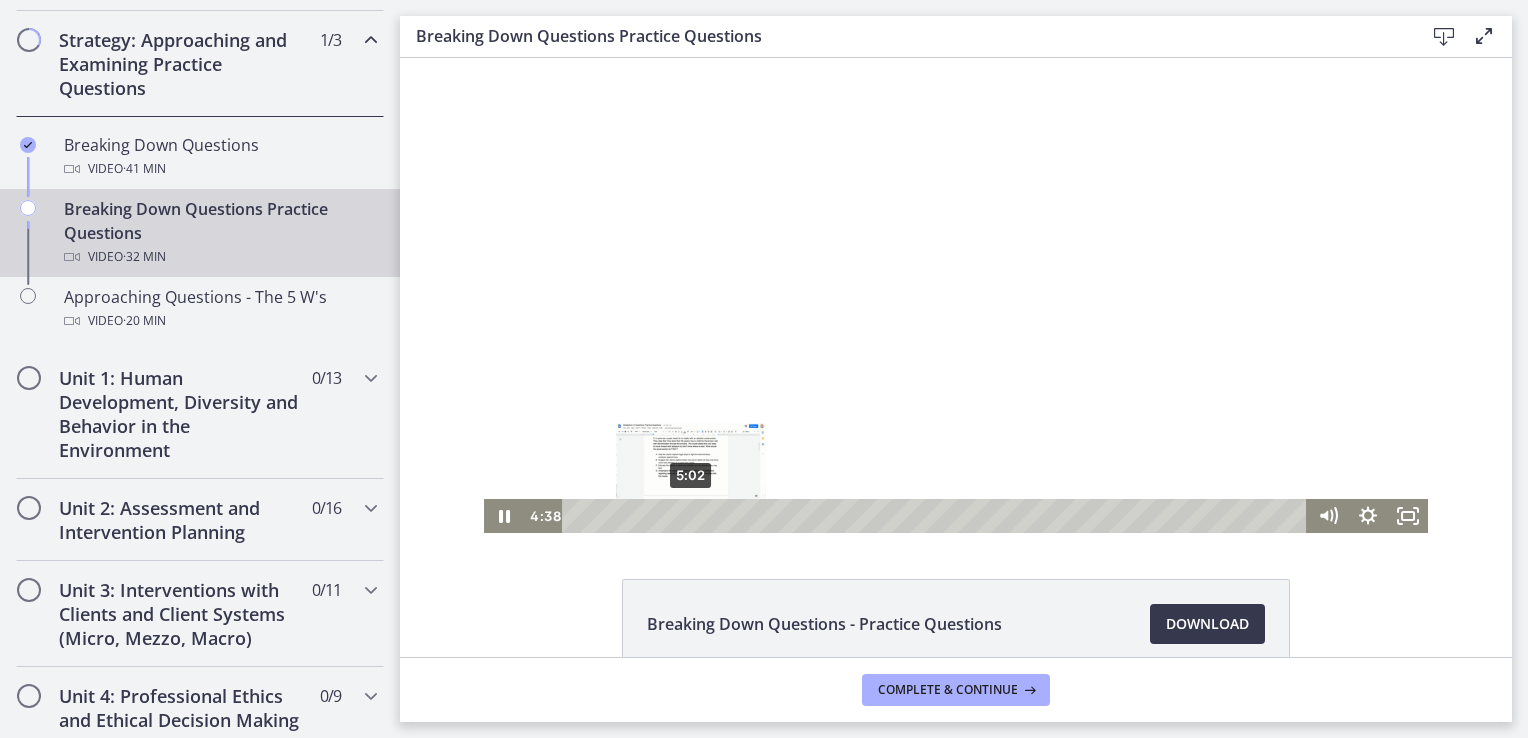 click on "5:02" at bounding box center [937, 516] 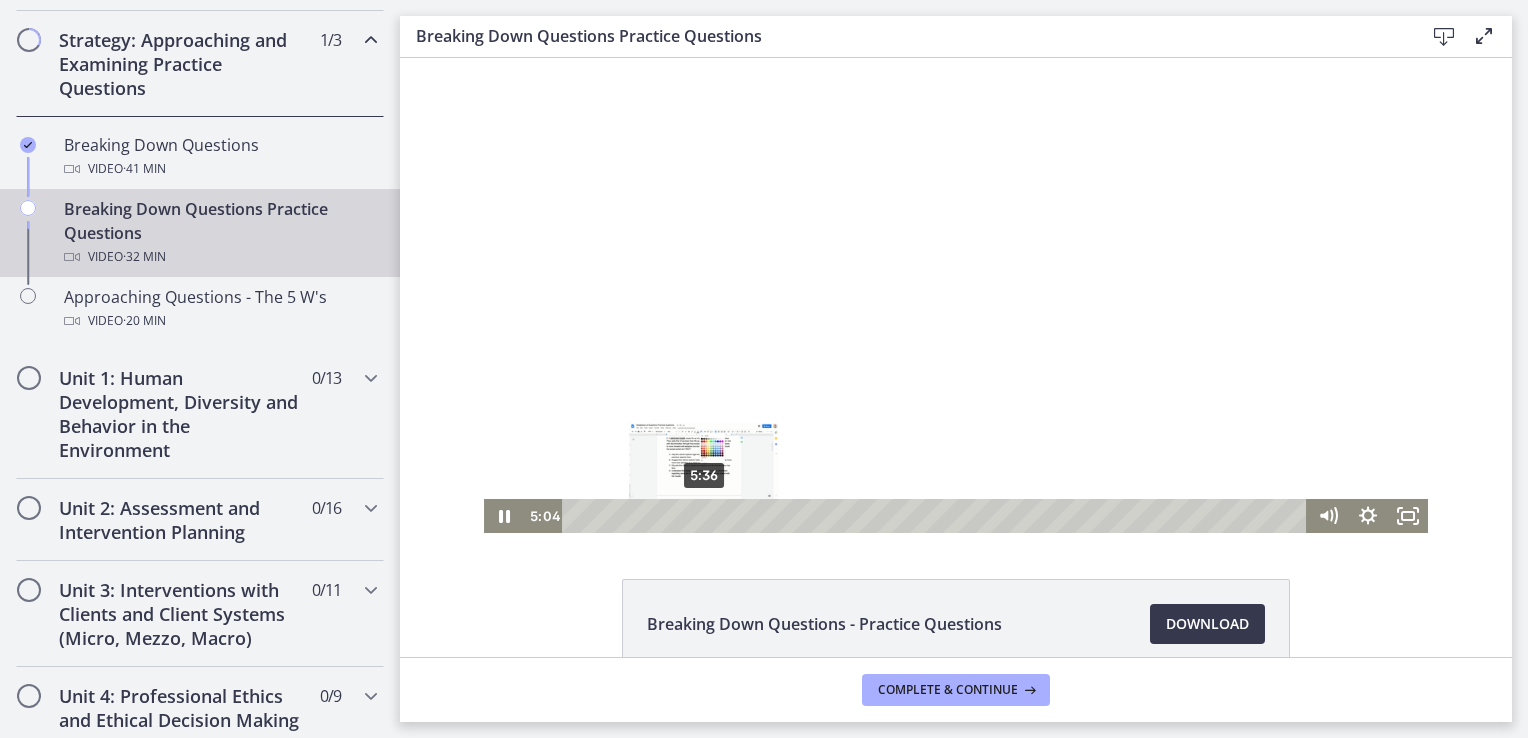 click on "5:36" at bounding box center [937, 516] 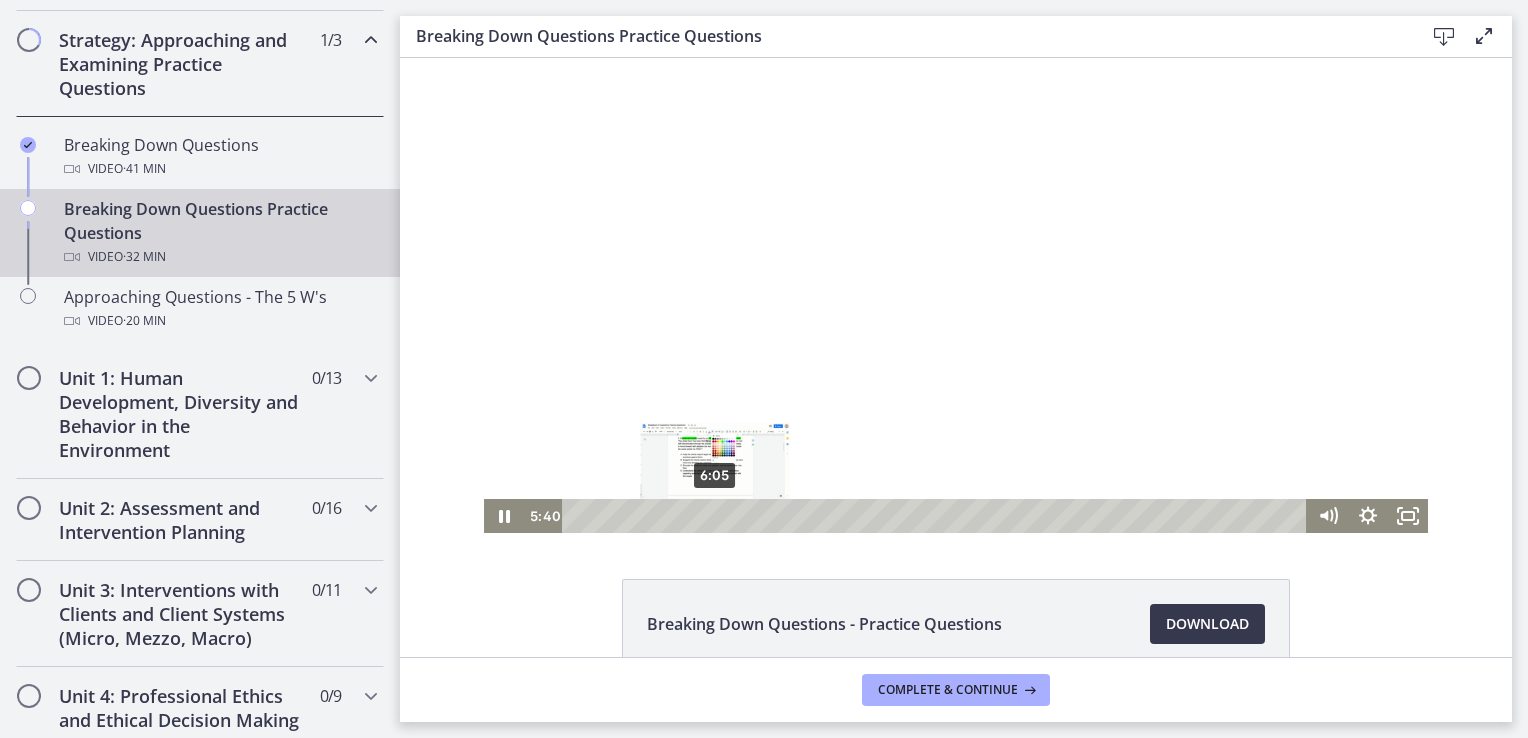 click on "6:05" at bounding box center (937, 516) 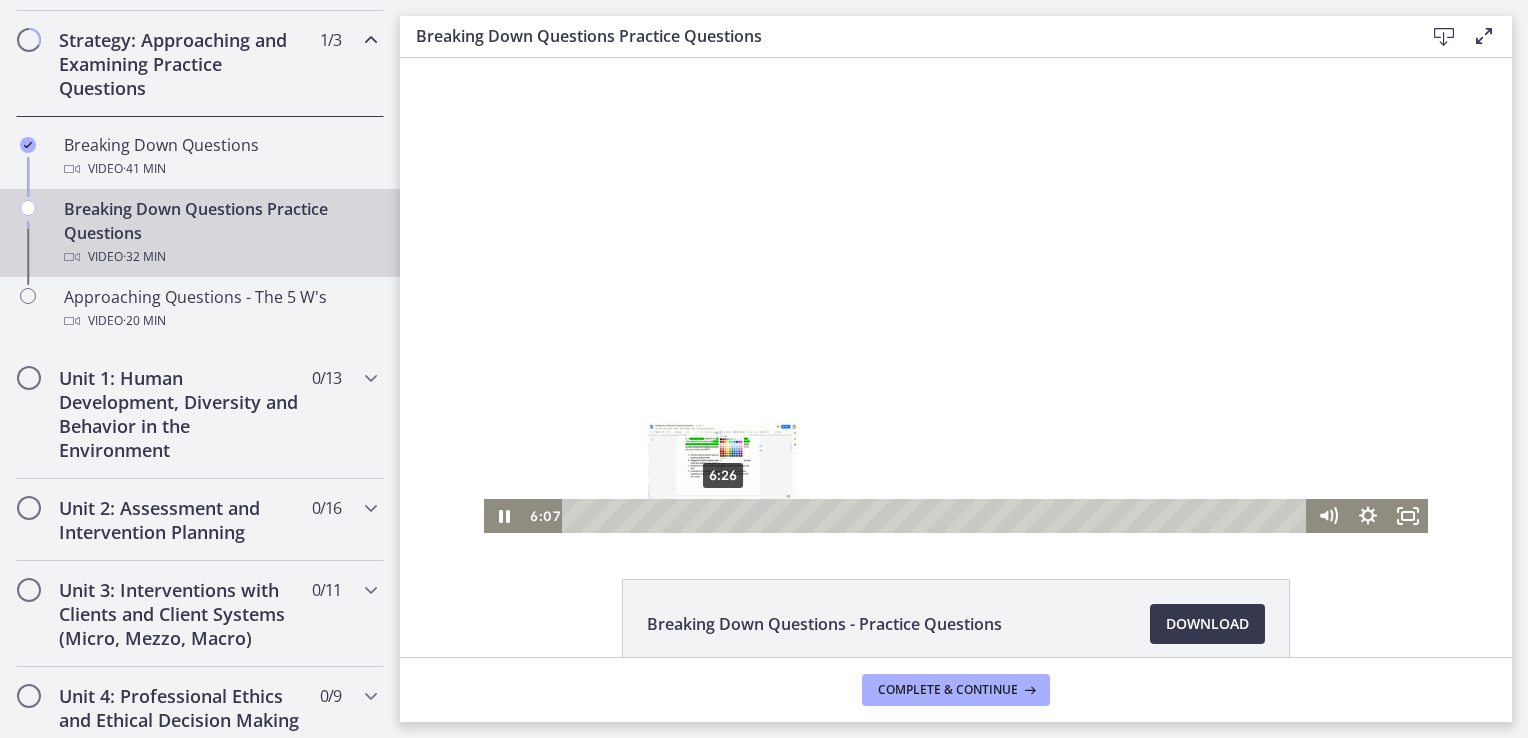 click on "6:26" at bounding box center [937, 516] 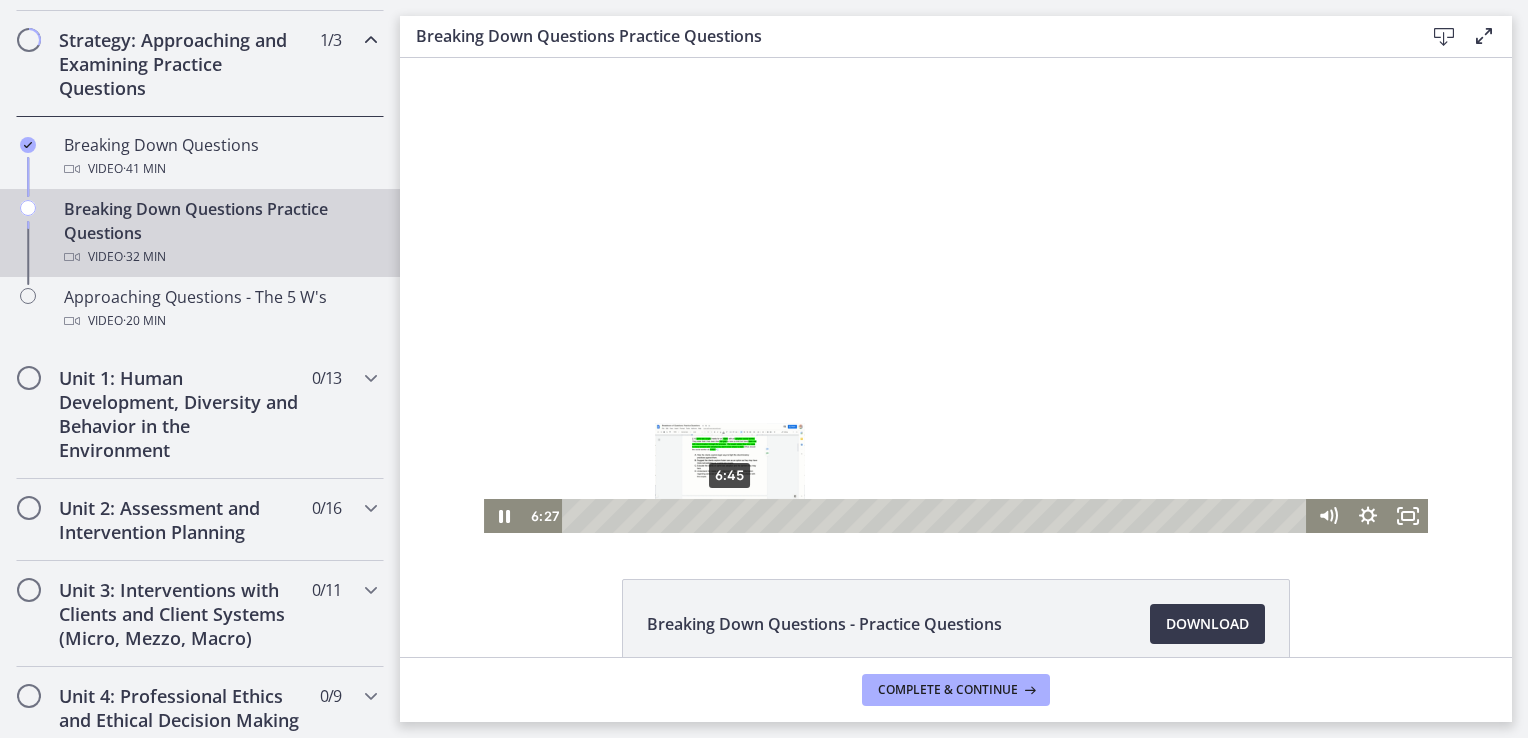 click on "6:45" at bounding box center (937, 516) 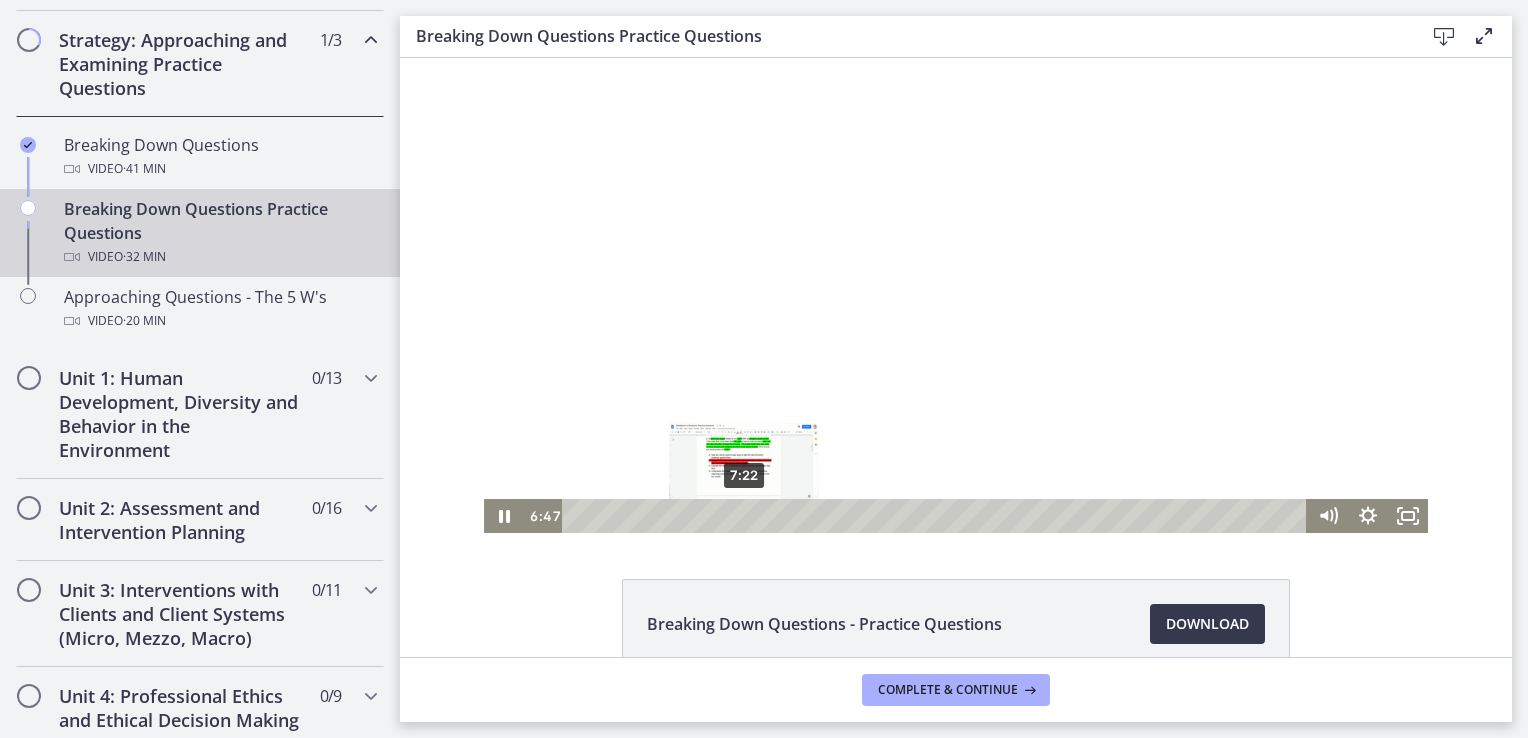 click on "7:22" at bounding box center [937, 516] 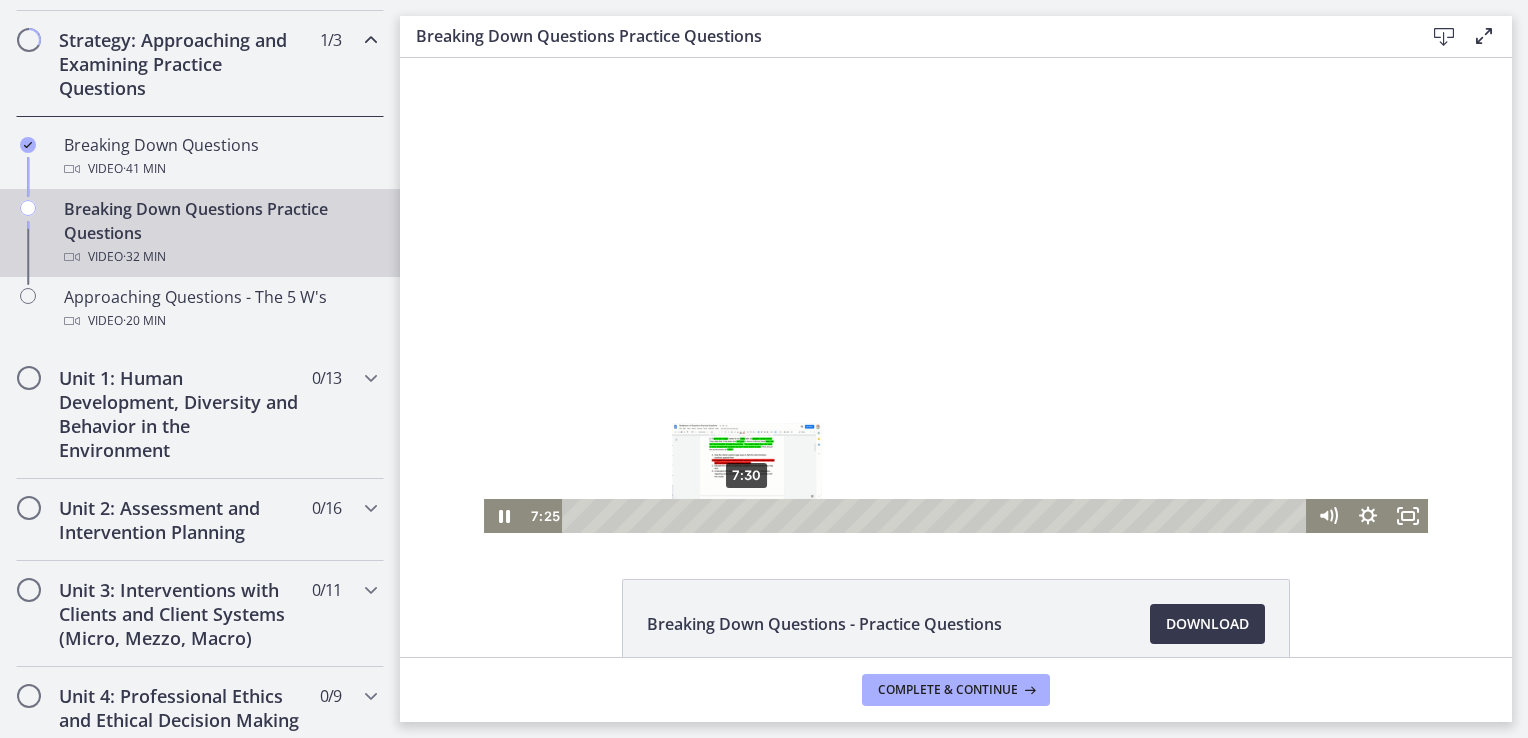 click at bounding box center (745, 515) 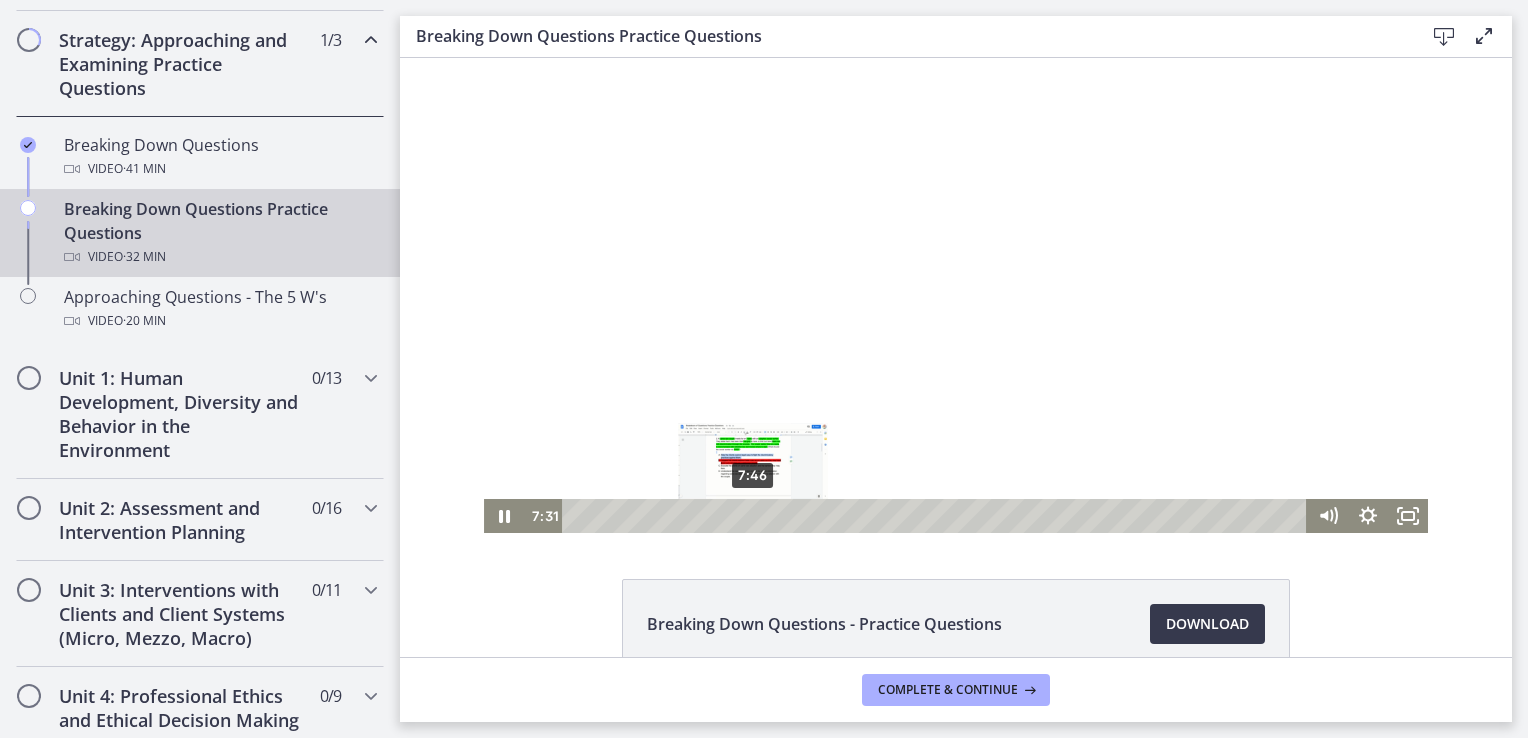 click on "7:46" at bounding box center (937, 516) 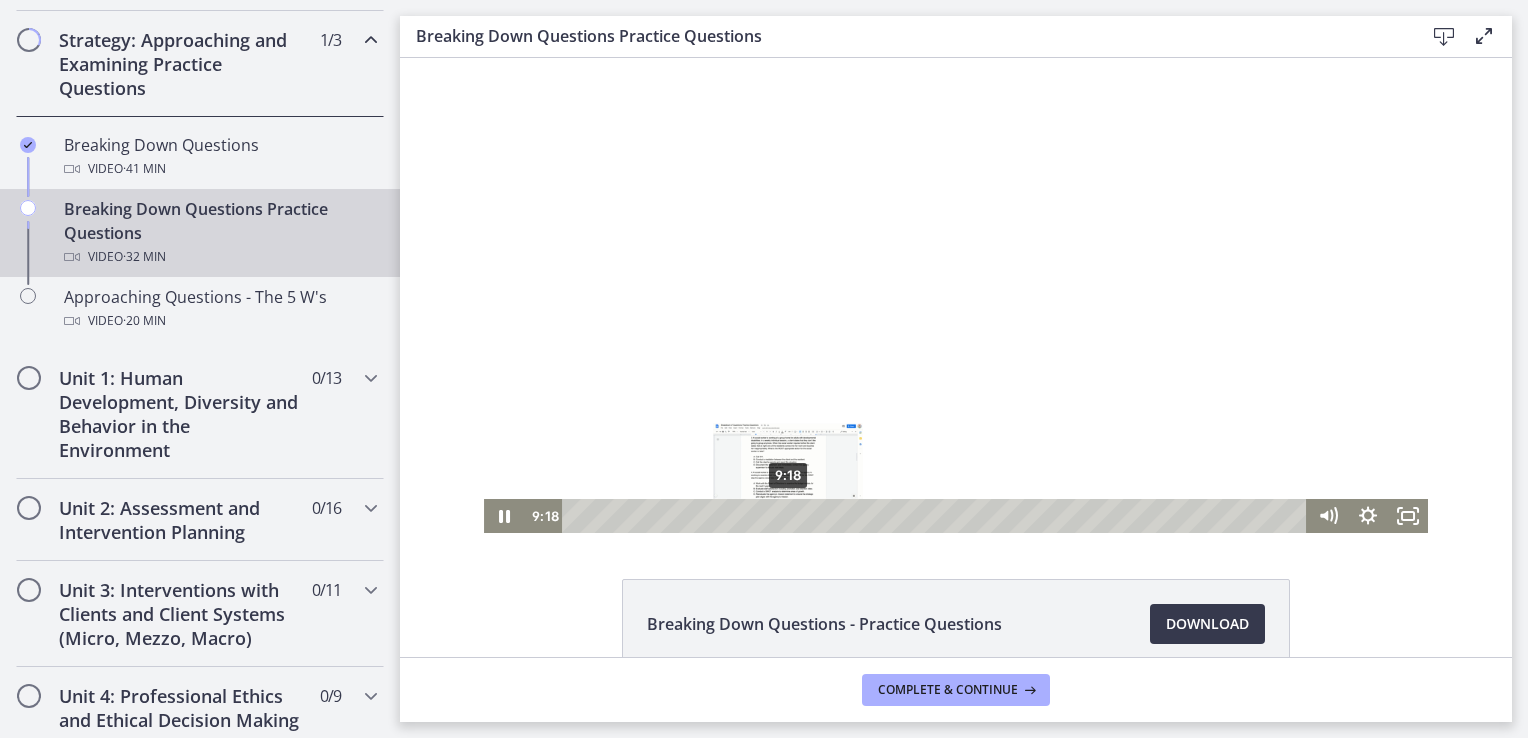 click on "9:18" at bounding box center (937, 516) 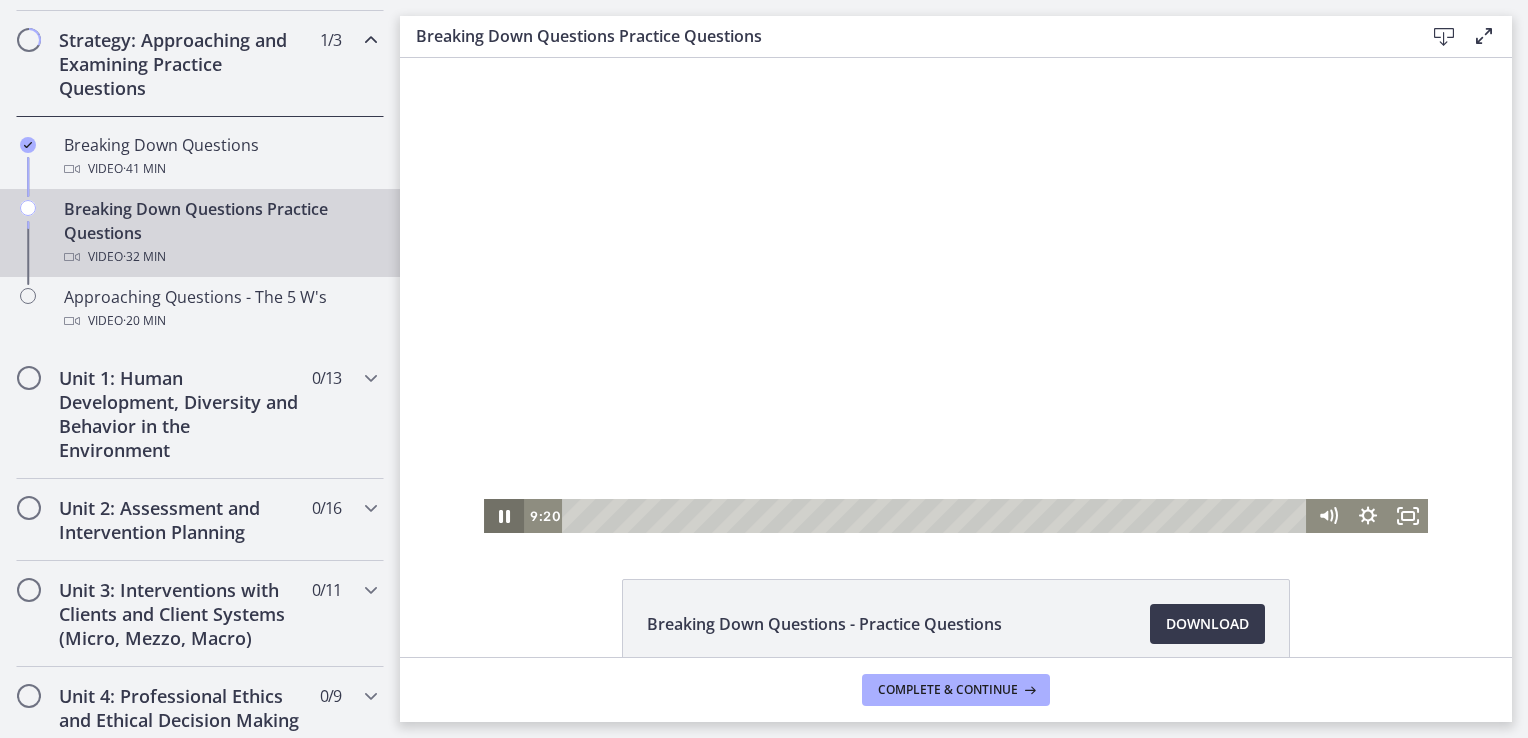 click 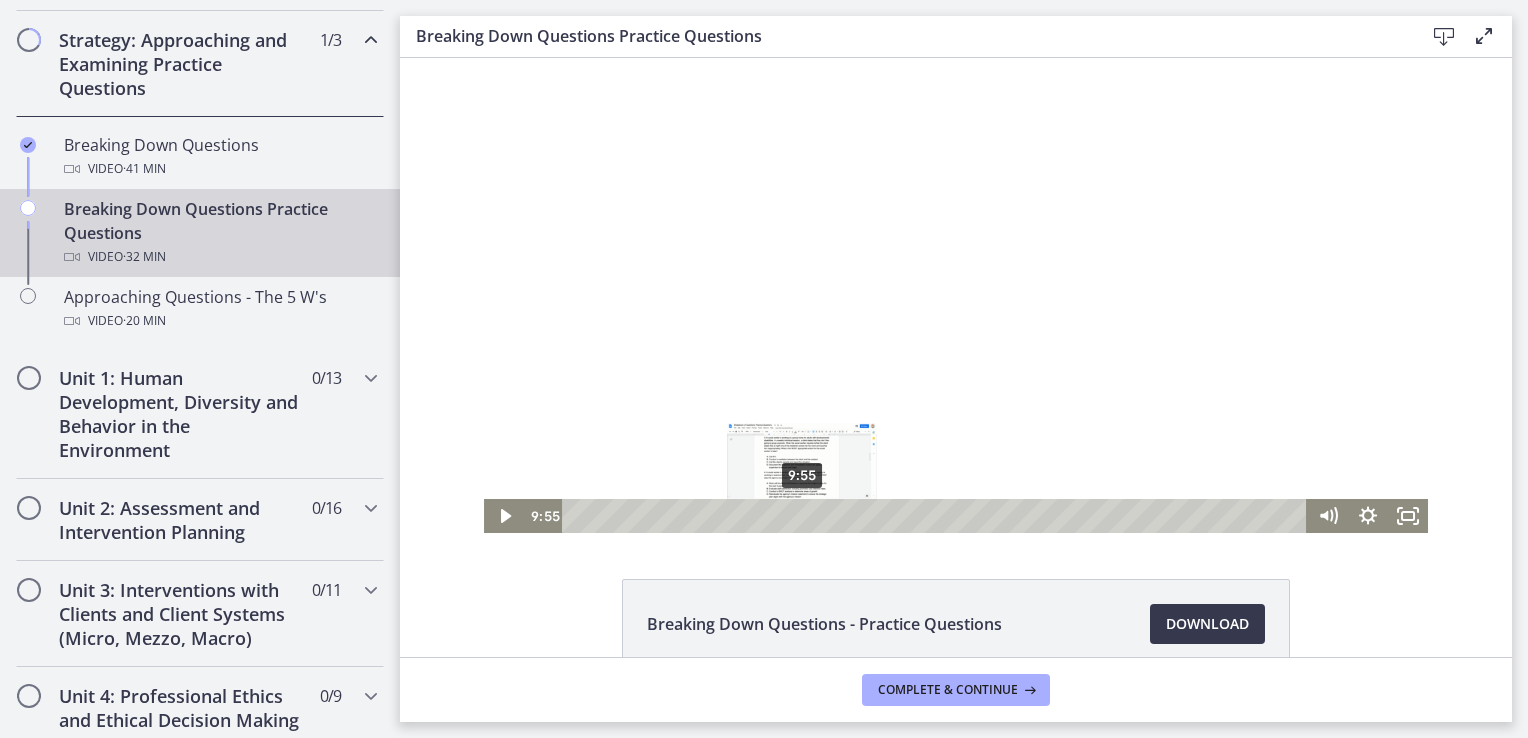 click on "9:55" at bounding box center (937, 516) 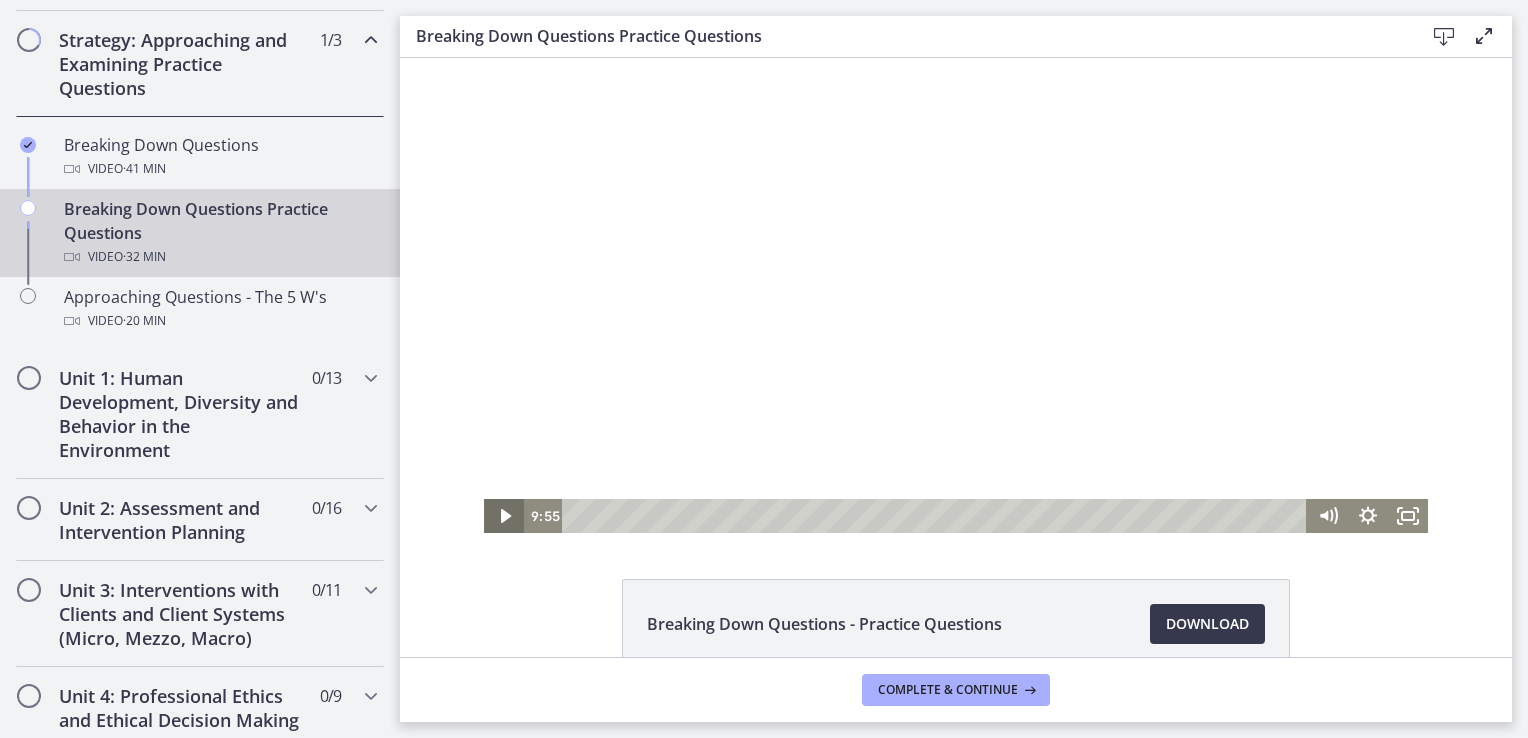click 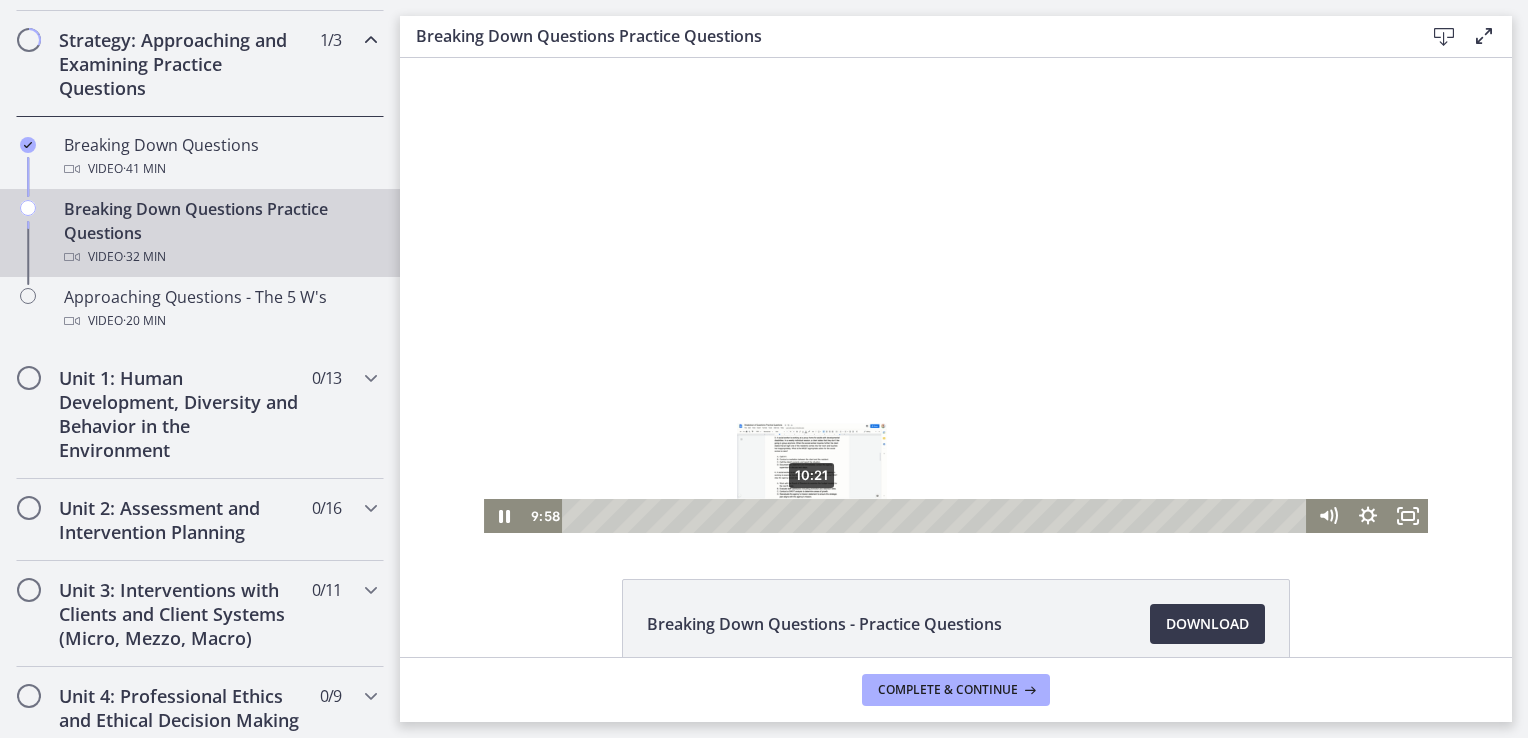 click on "10:21" at bounding box center (937, 516) 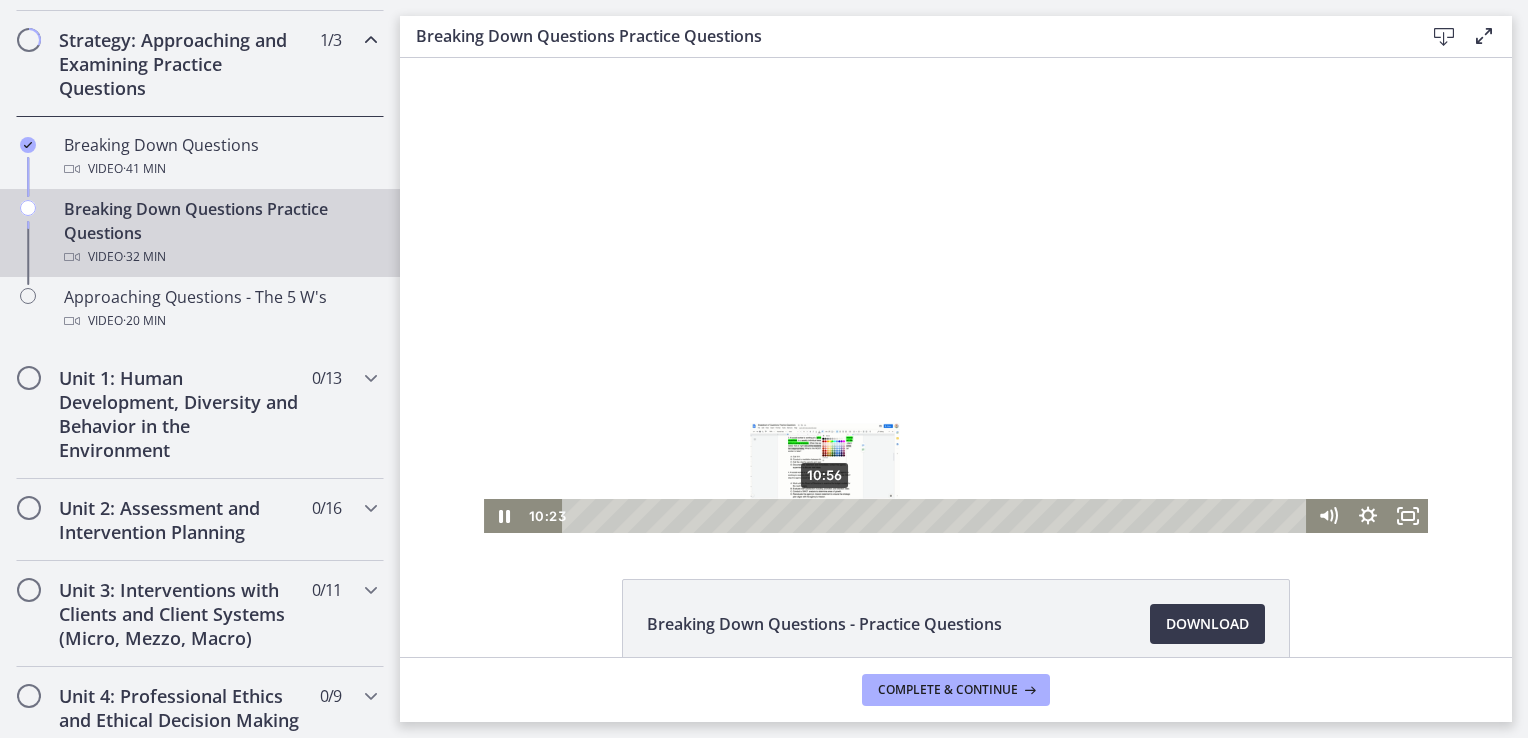 click on "10:56" at bounding box center [937, 516] 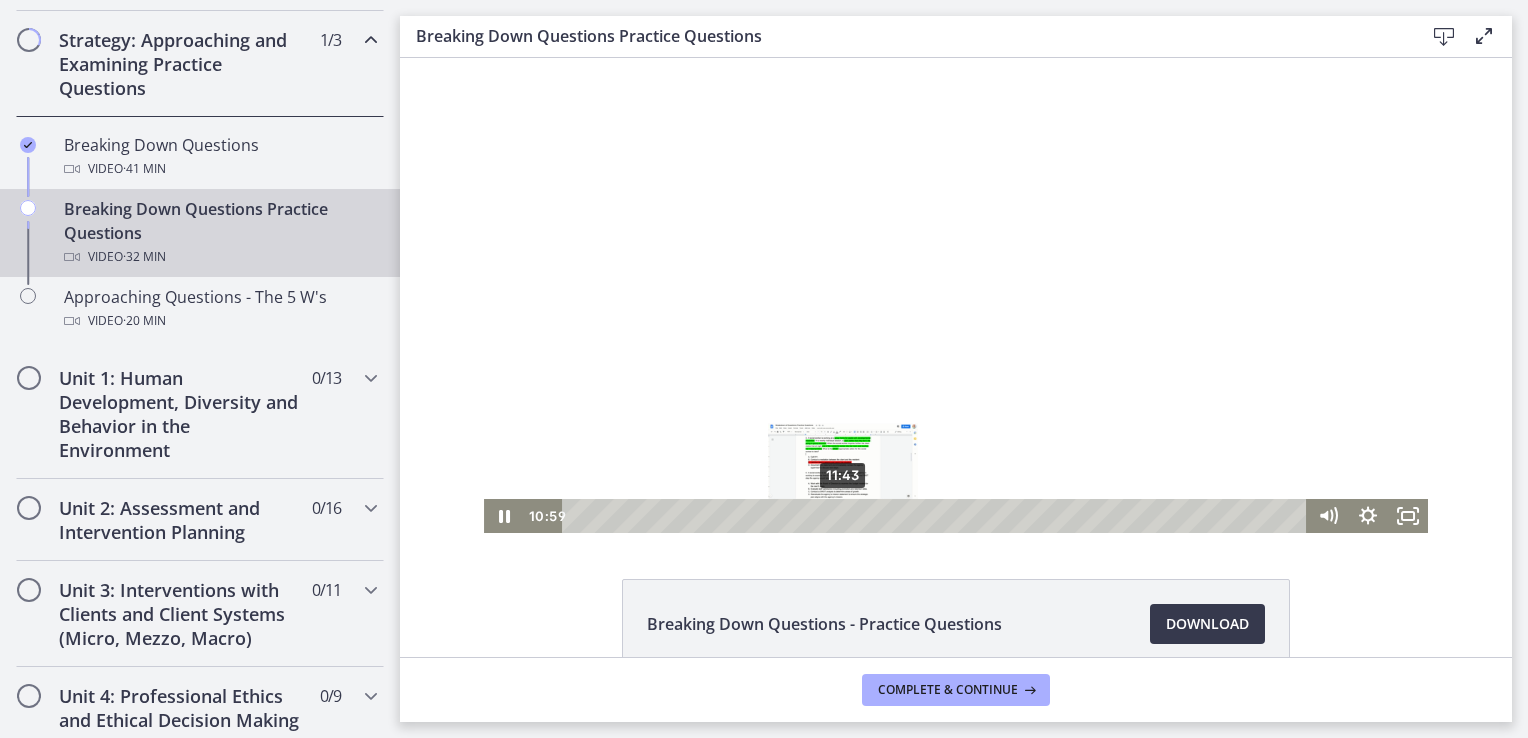 click on "11:43" at bounding box center [937, 516] 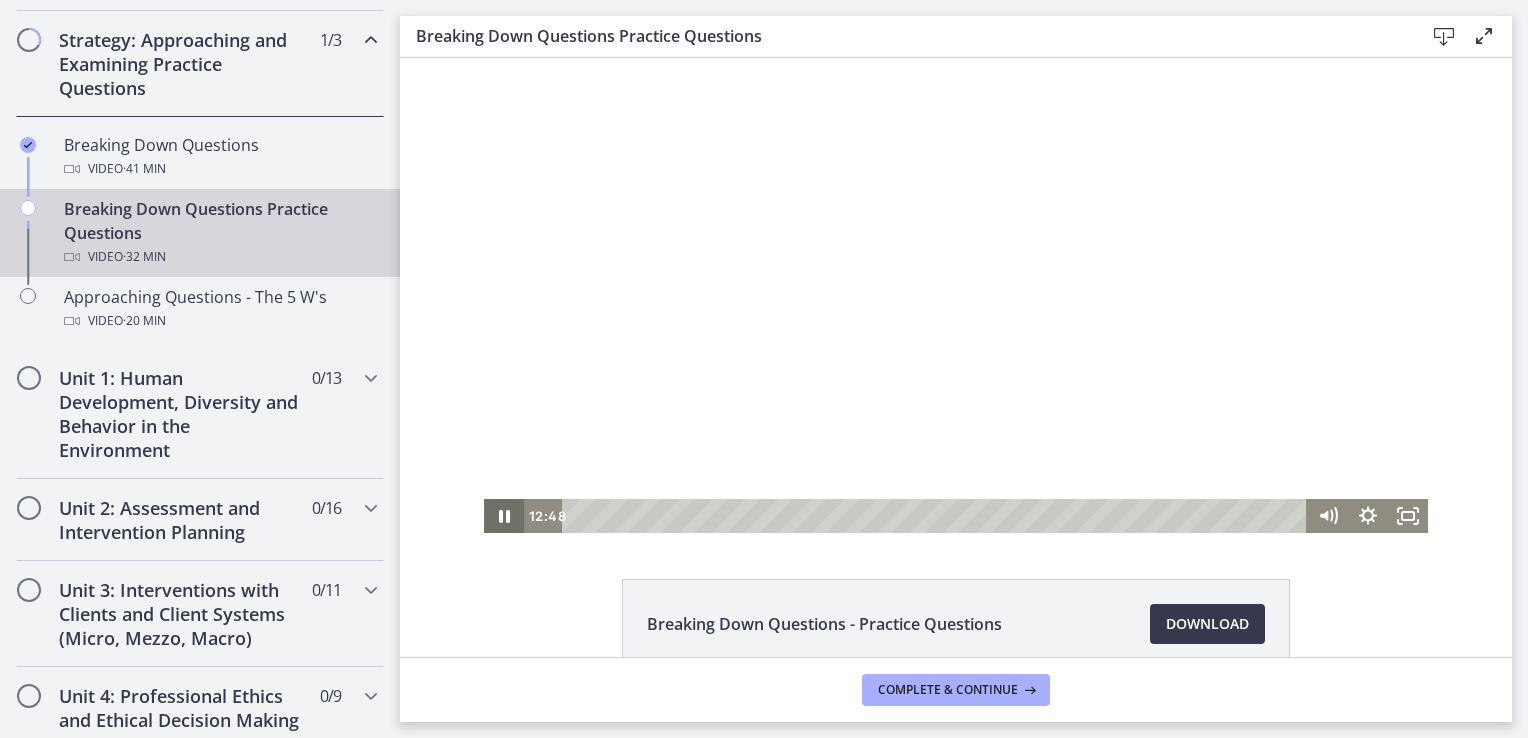 click 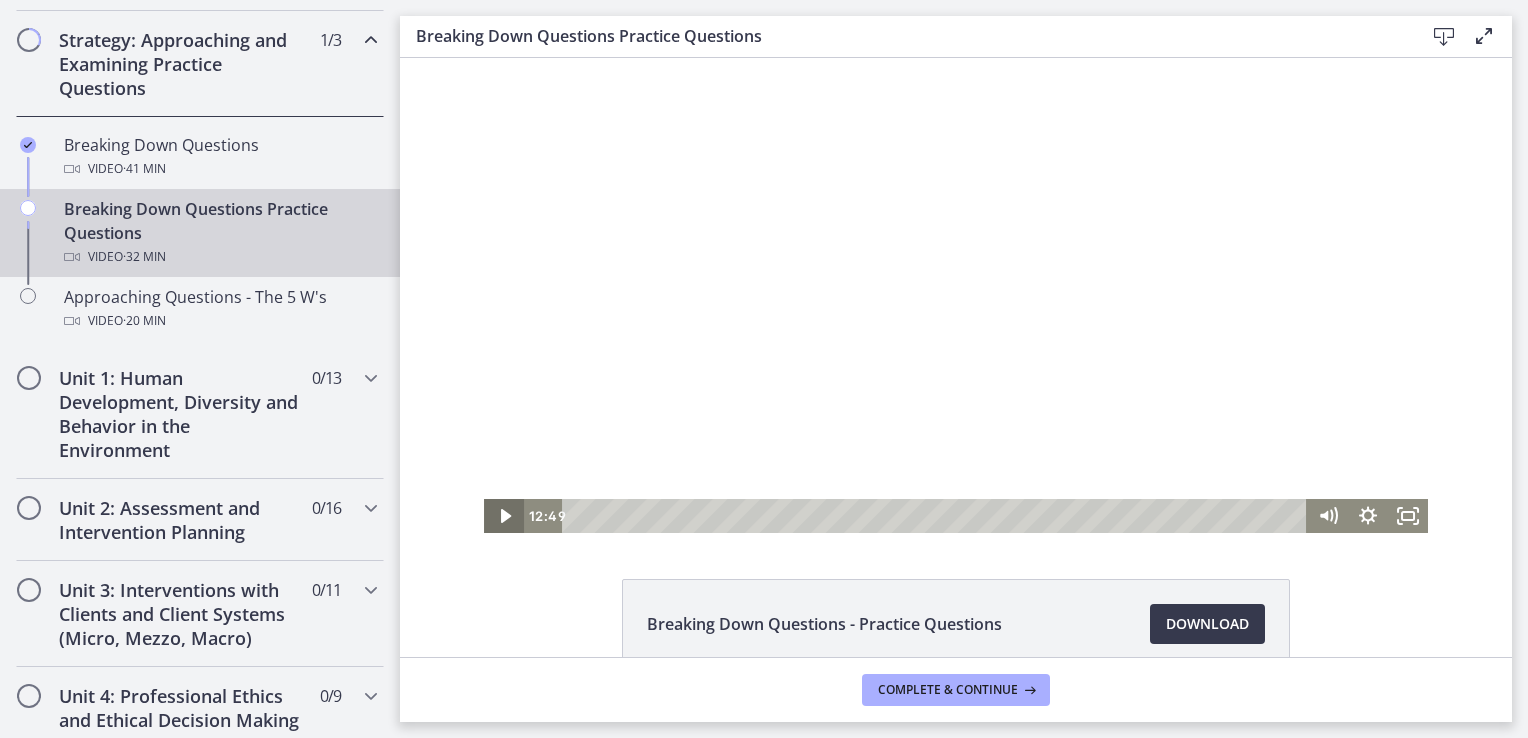click 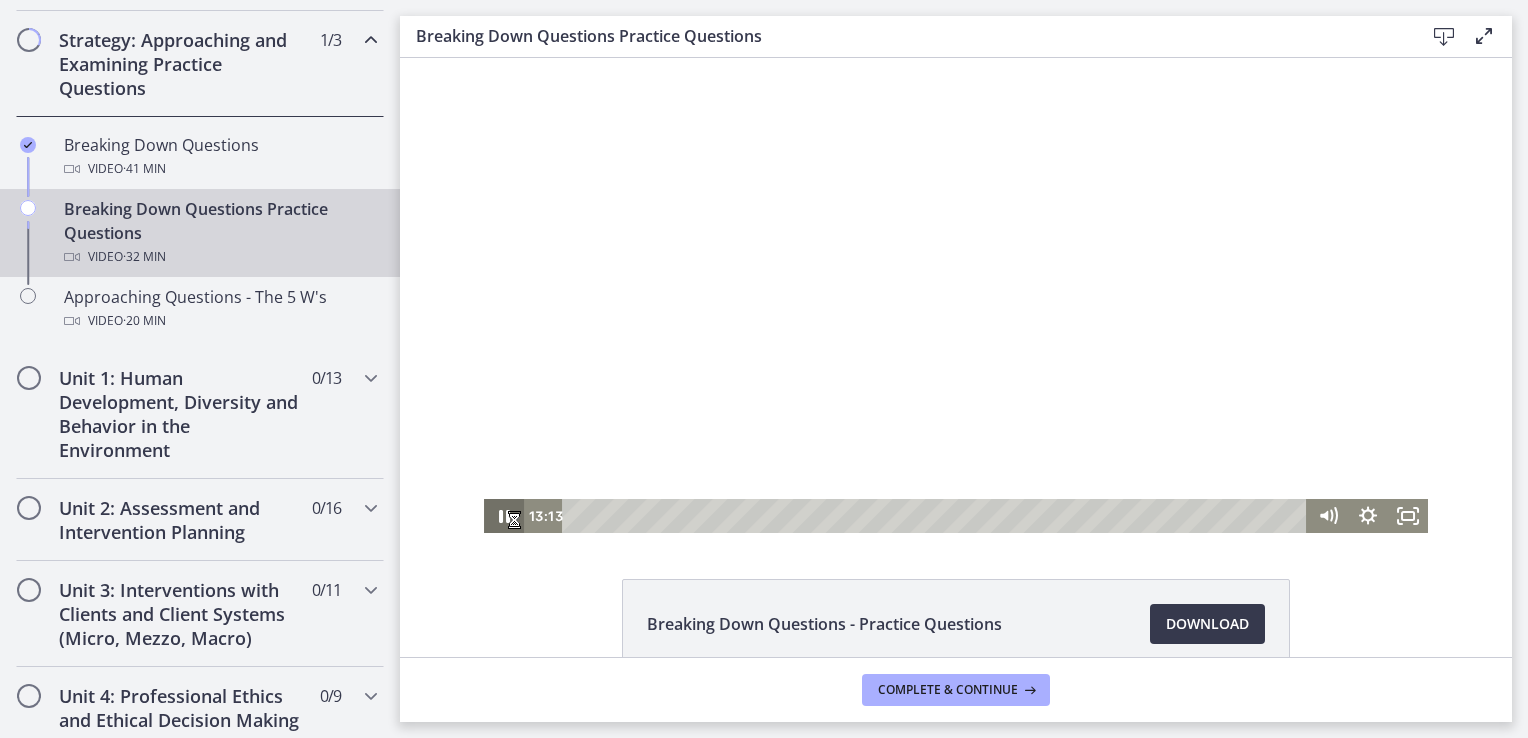 click 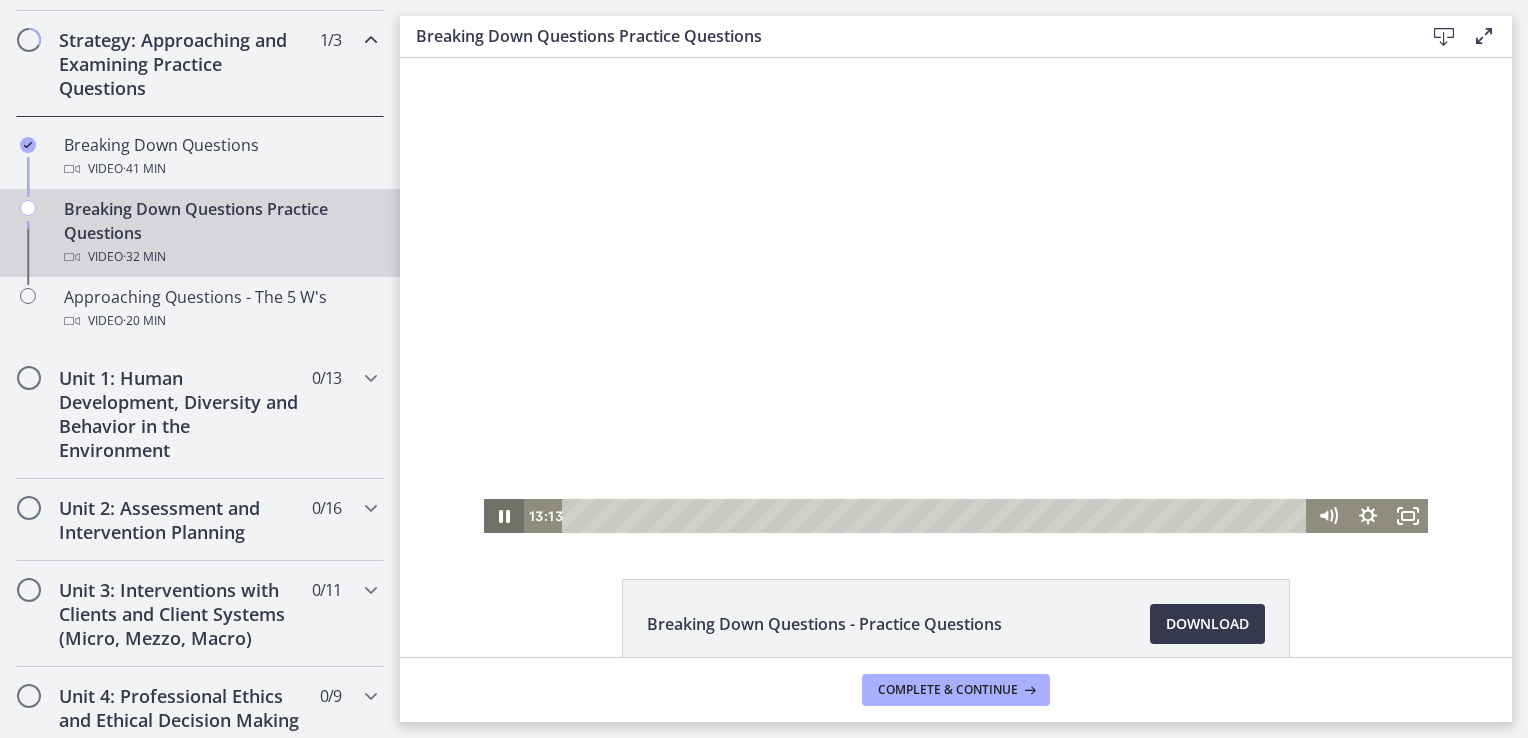 scroll, scrollTop: 0, scrollLeft: 0, axis: both 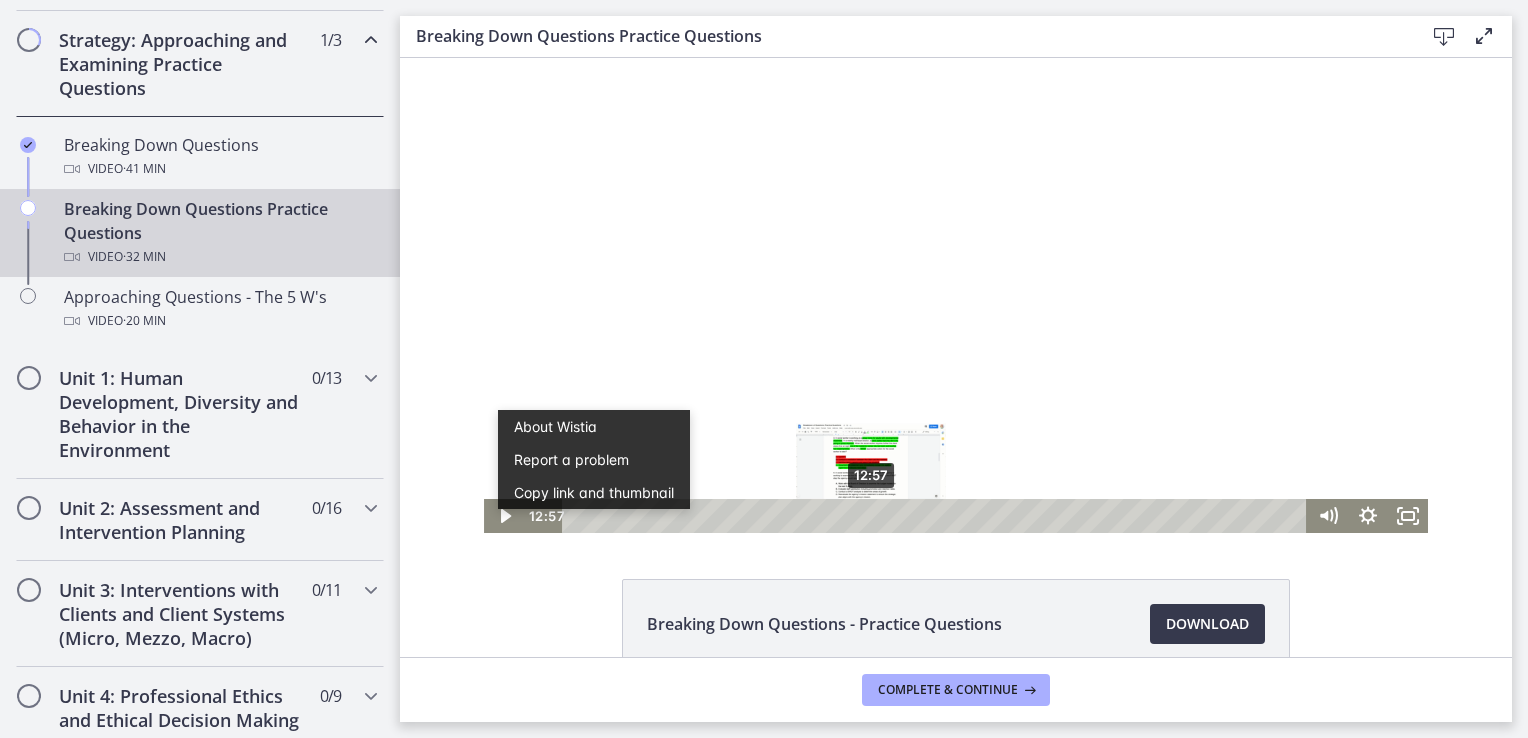 click at bounding box center [870, 515] 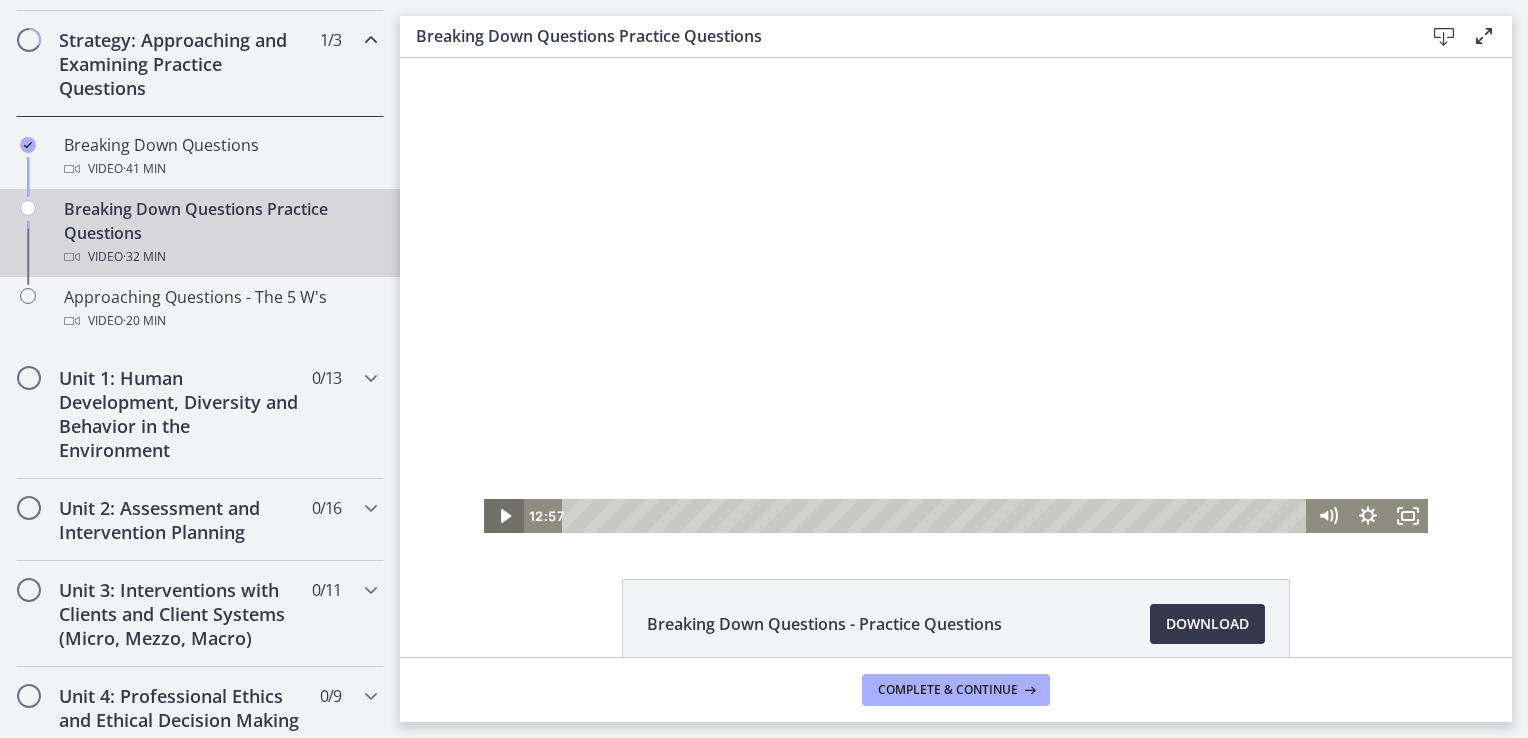 click 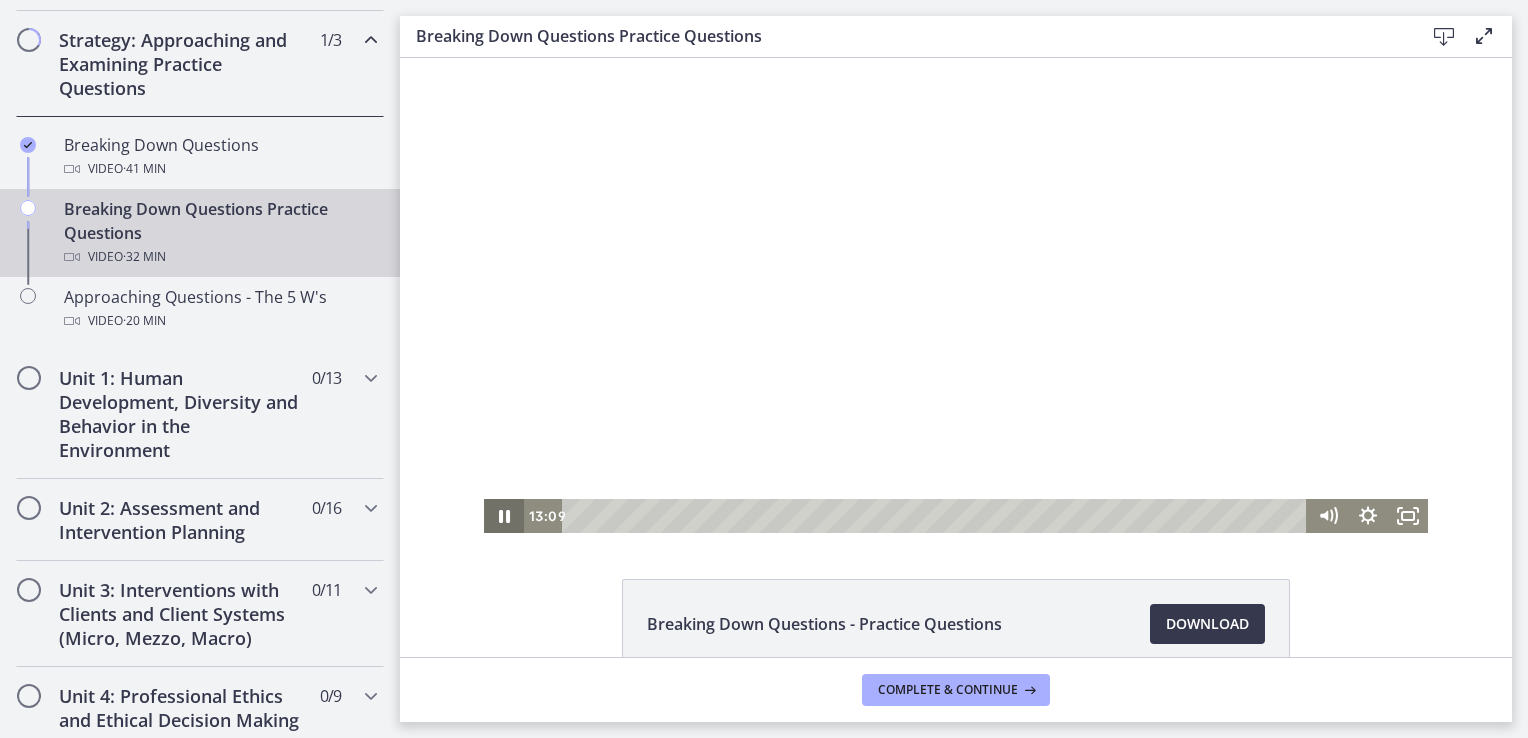click 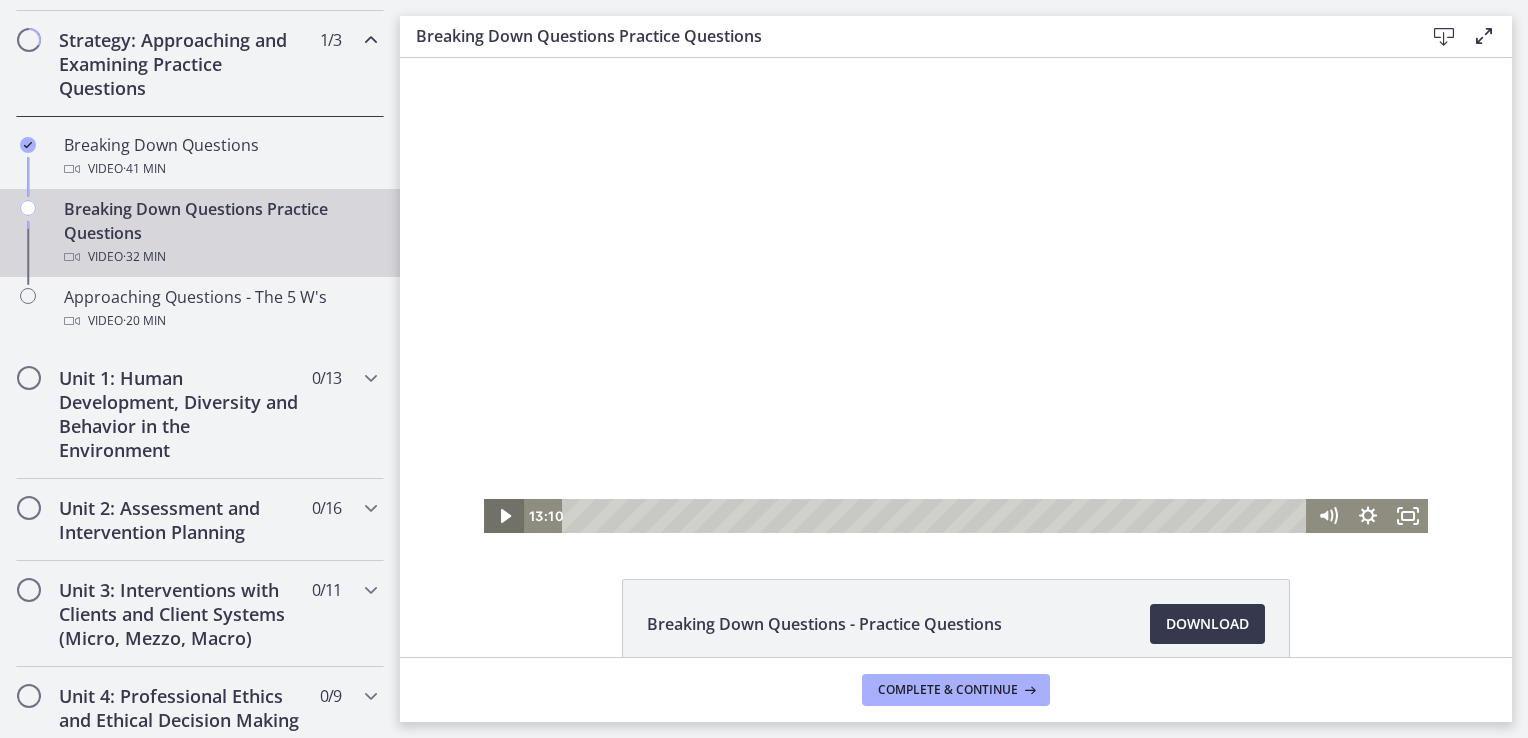 click 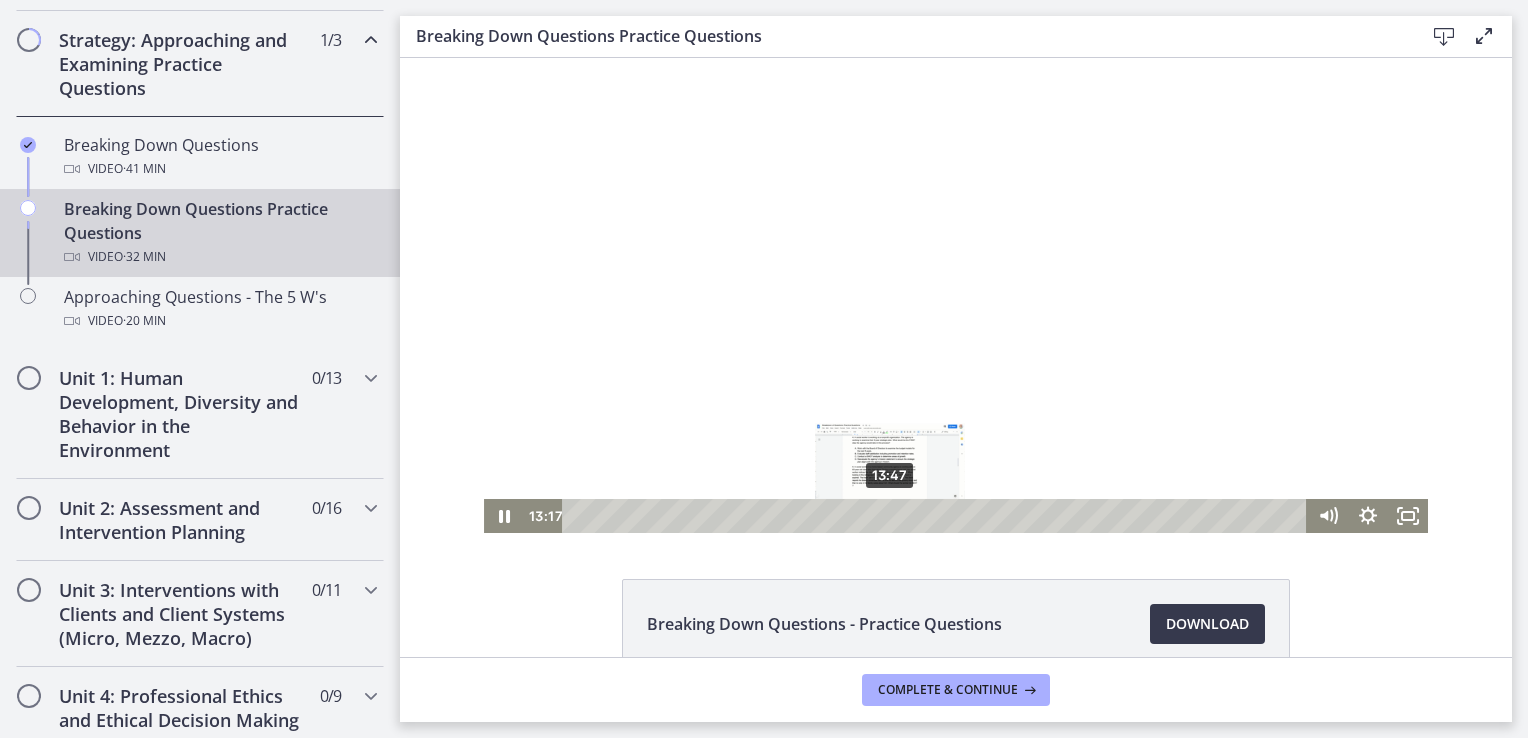 click on "13:47" at bounding box center [937, 516] 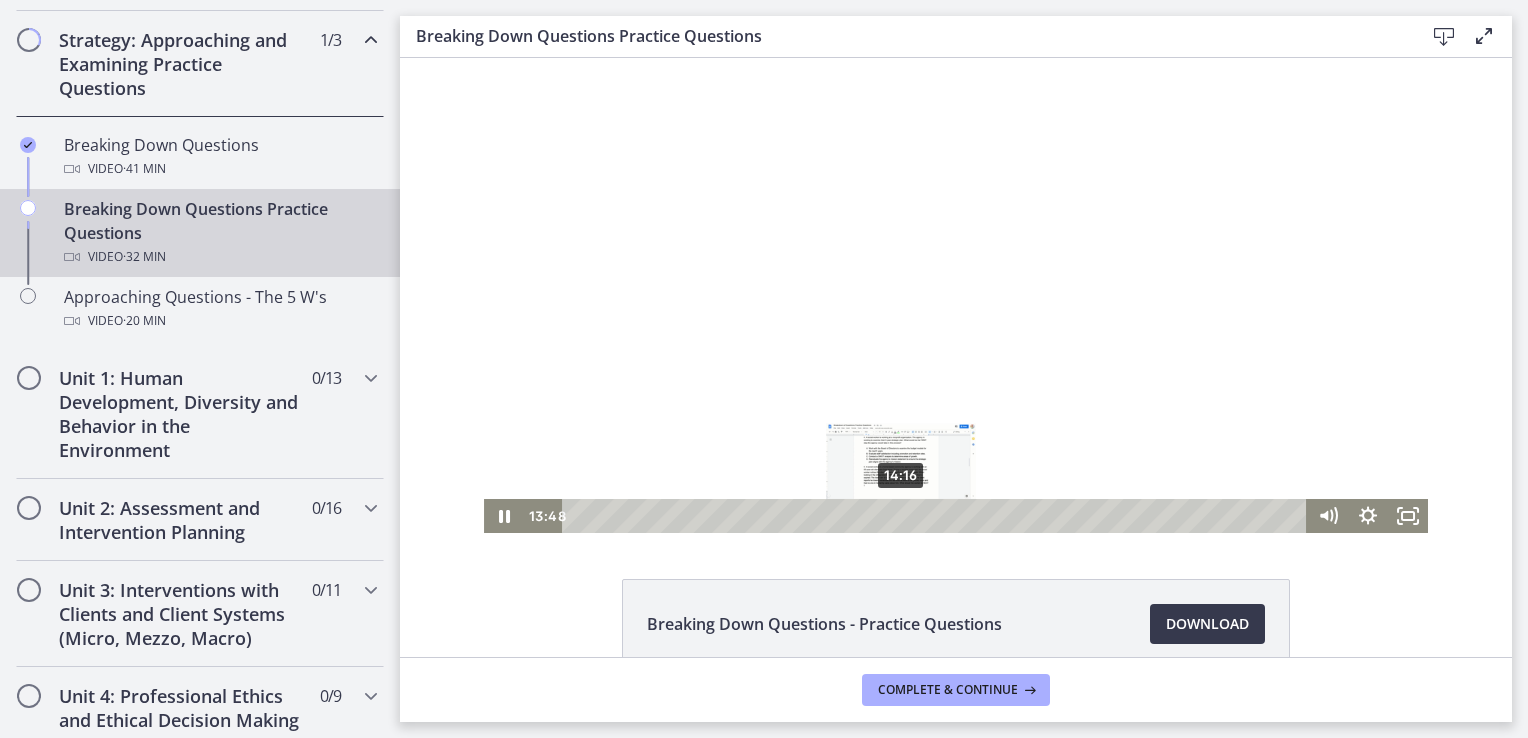 click on "14:16" at bounding box center [937, 516] 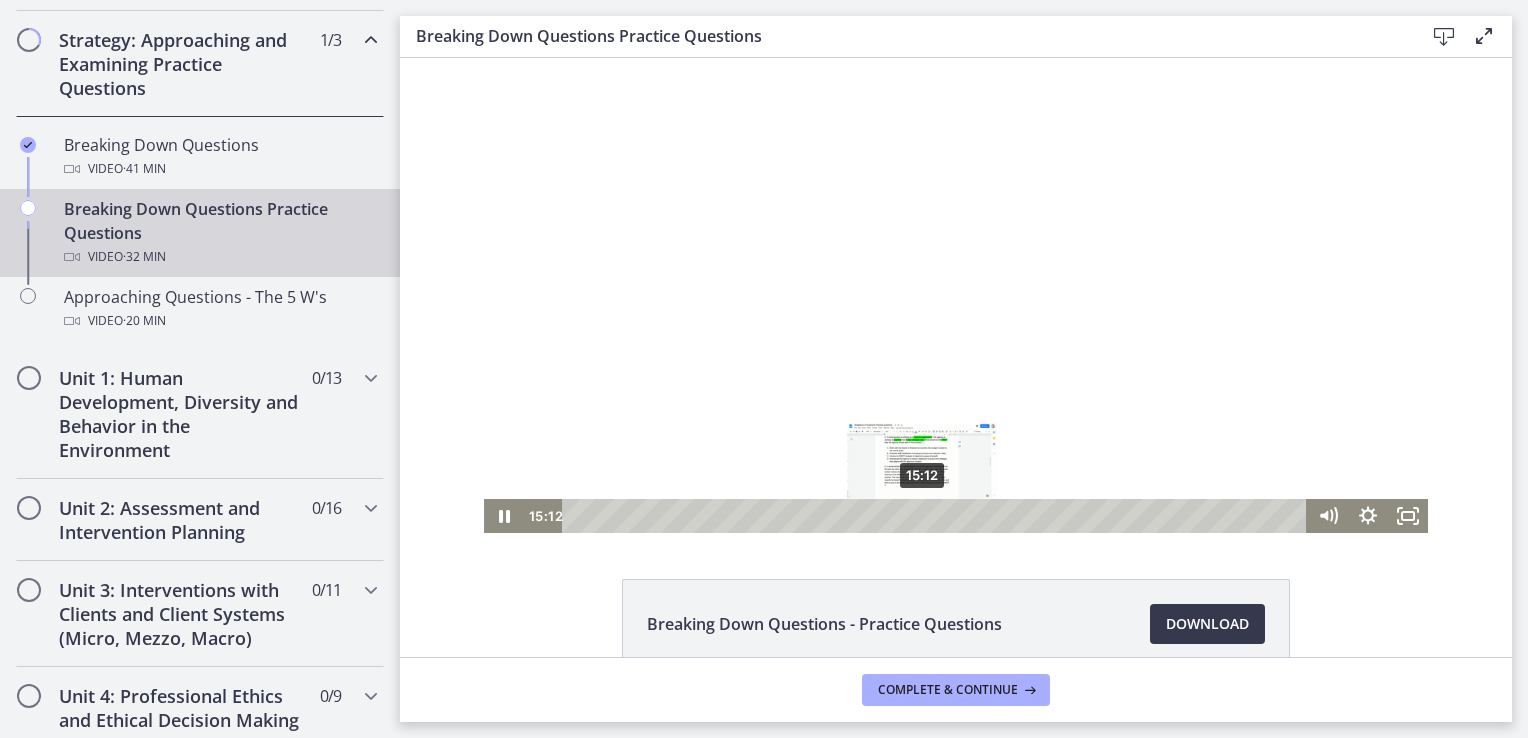 click on "15:12" at bounding box center (937, 516) 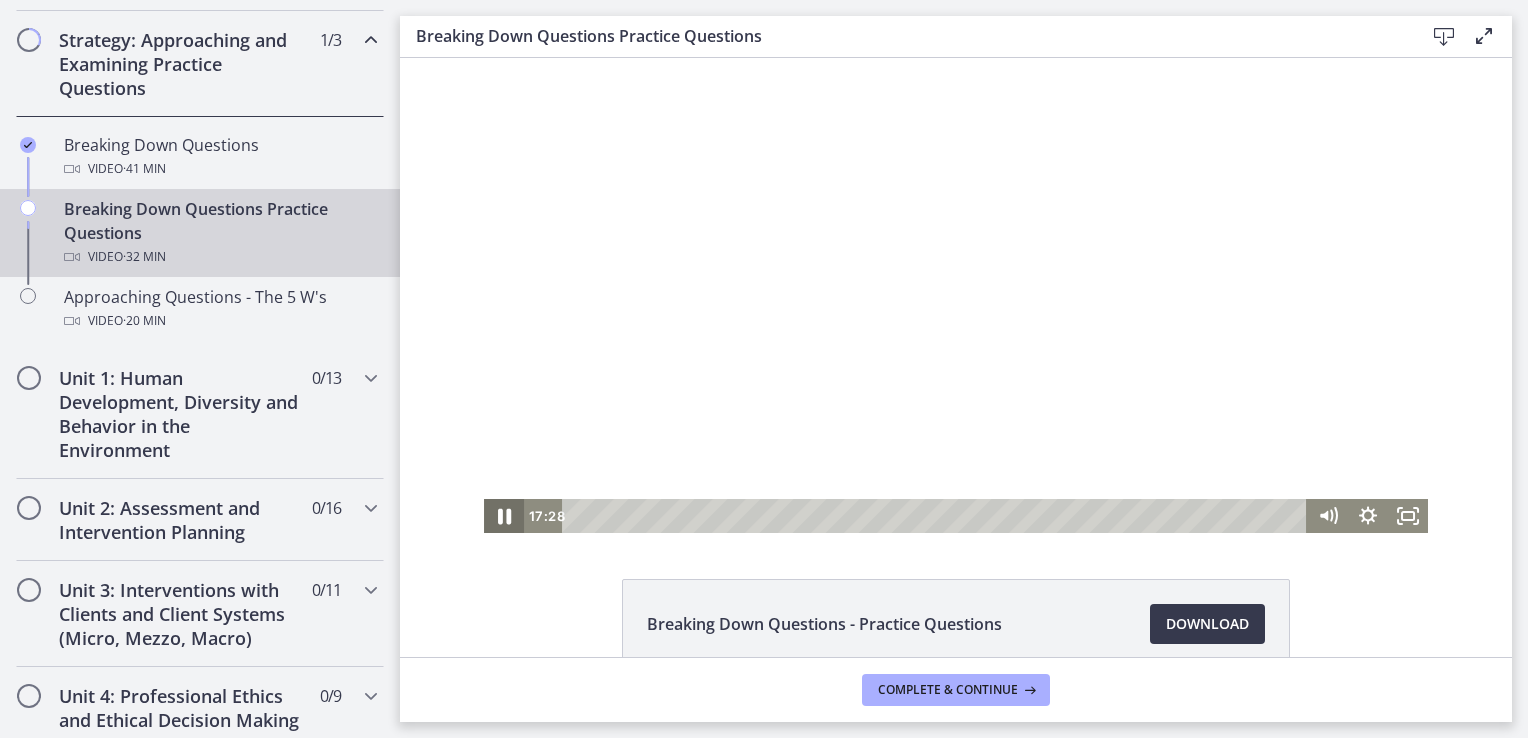 click 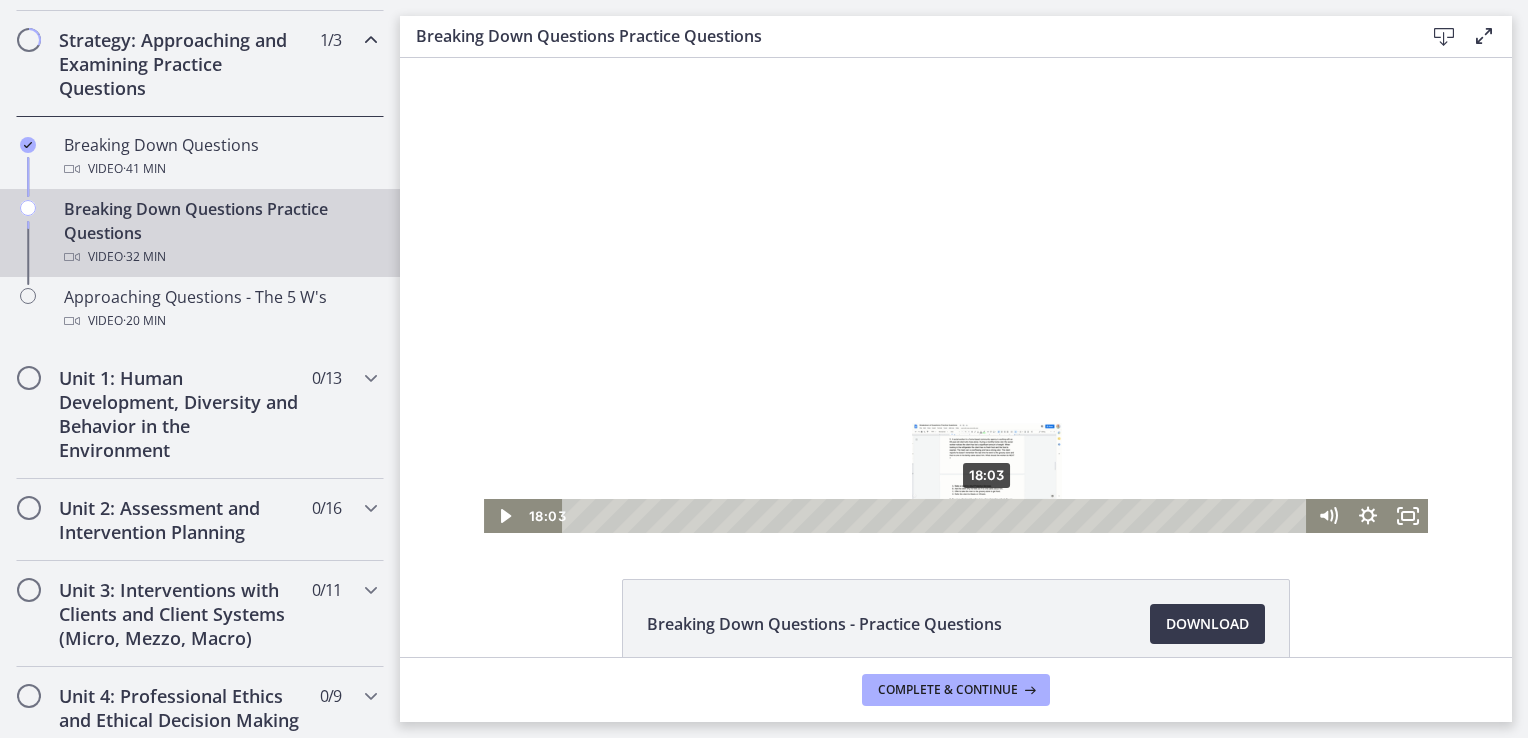 click on "18:03" at bounding box center [937, 516] 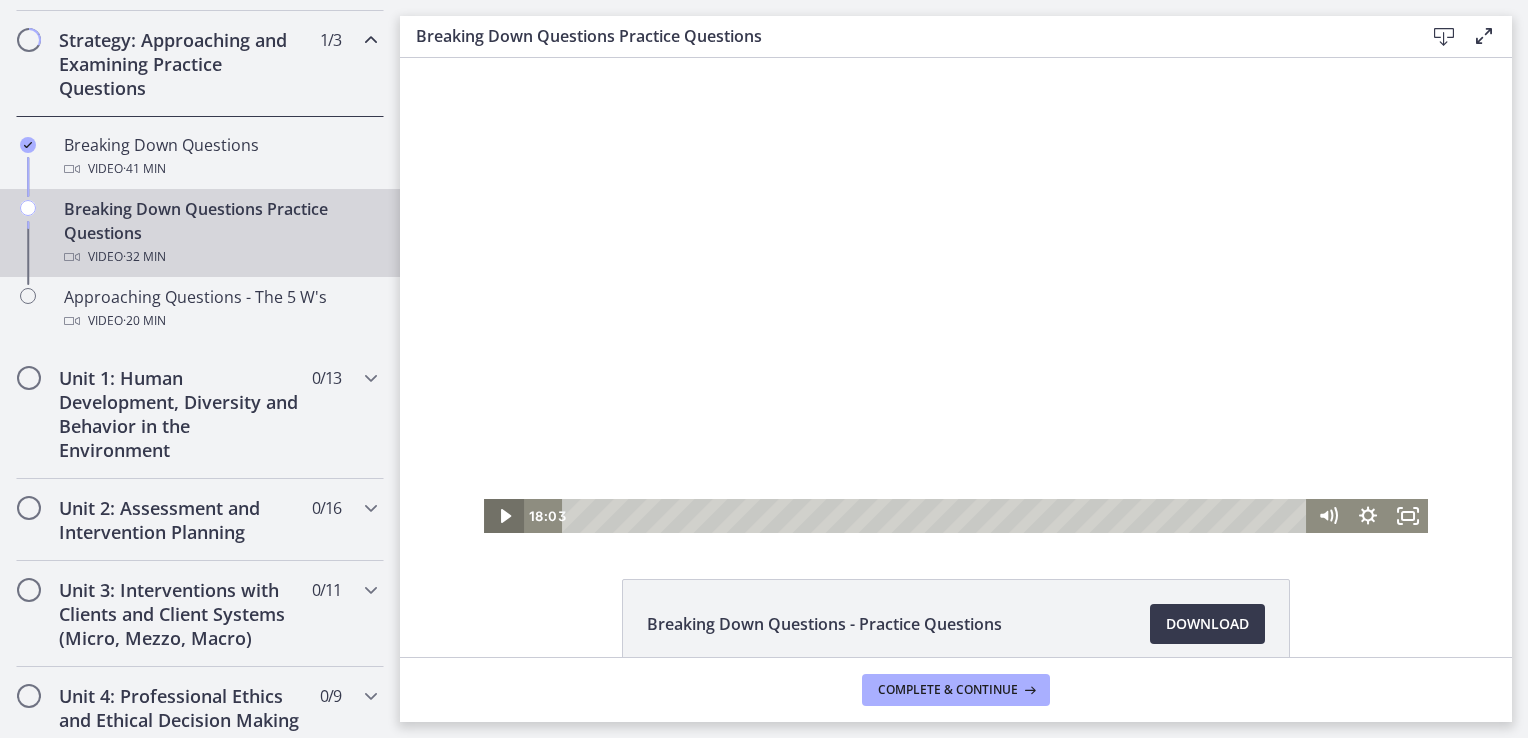 click 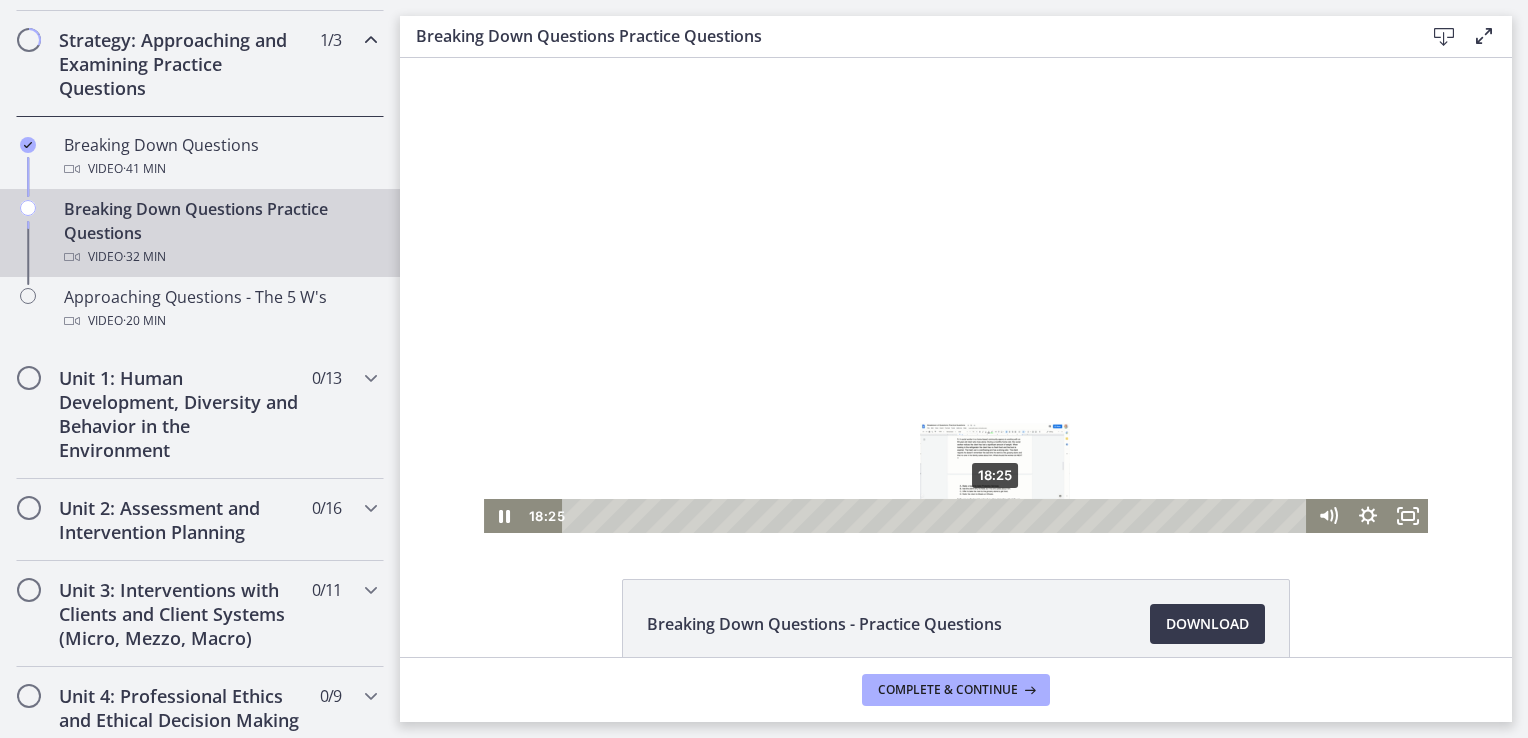 click on "18:25" at bounding box center (937, 516) 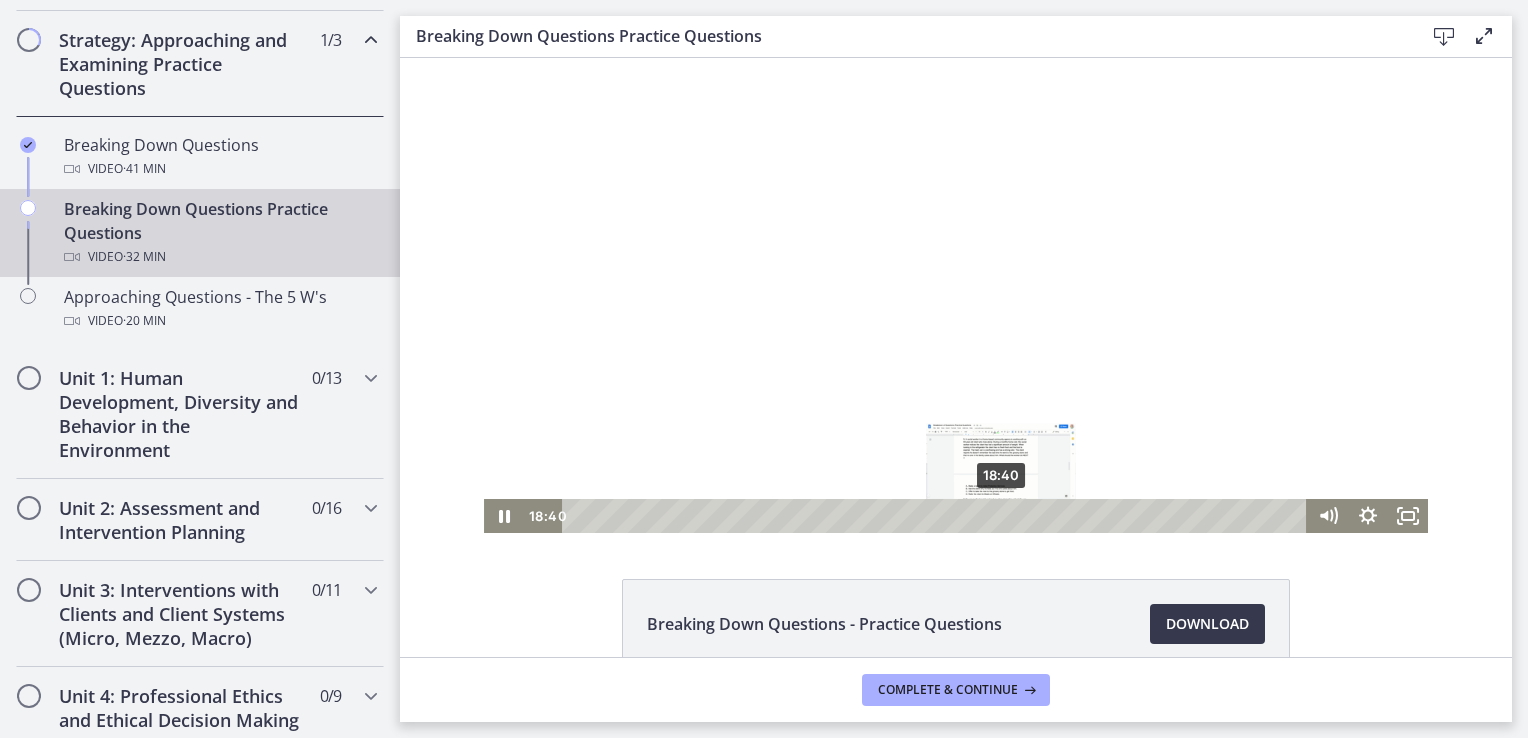 click on "18:40" at bounding box center [937, 516] 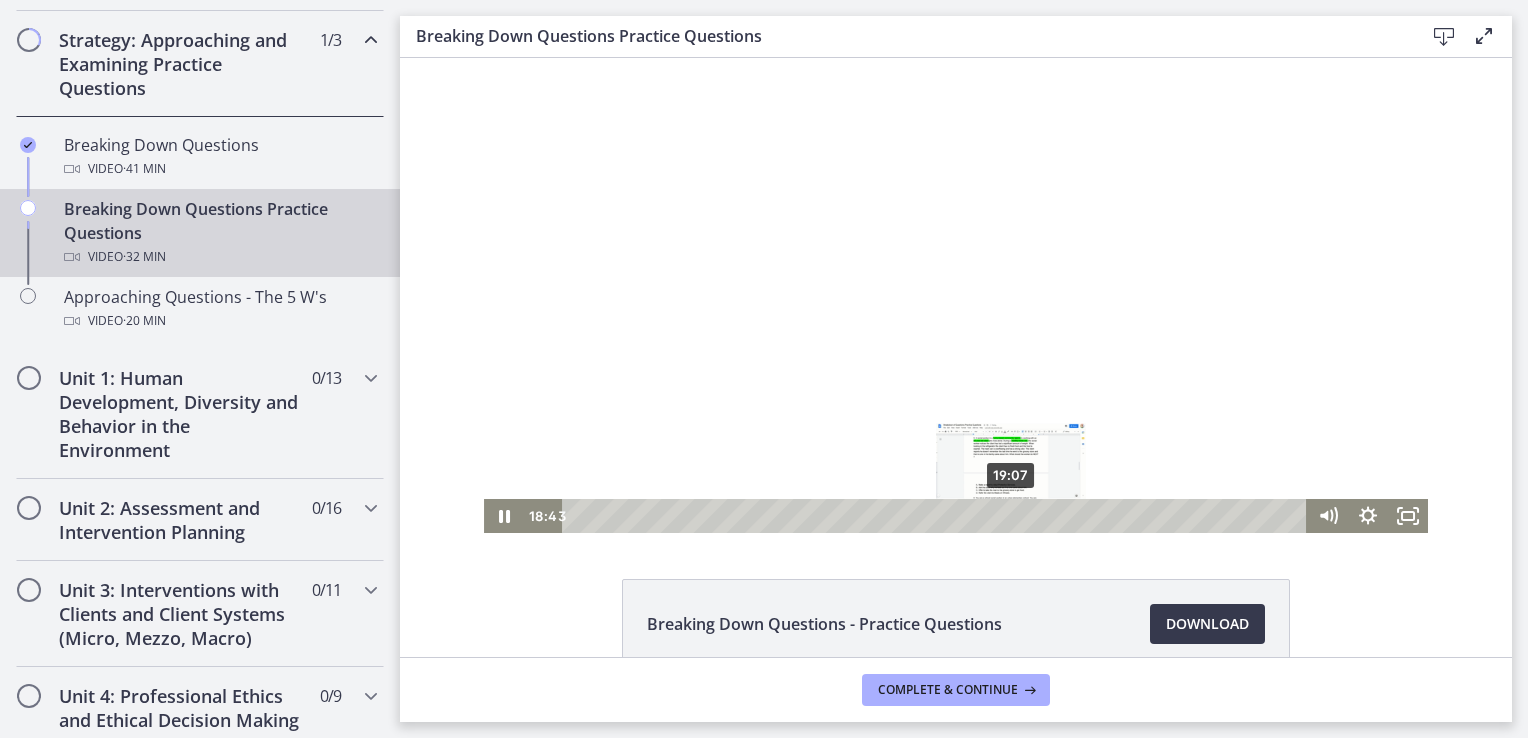 click on "19:07" at bounding box center [937, 516] 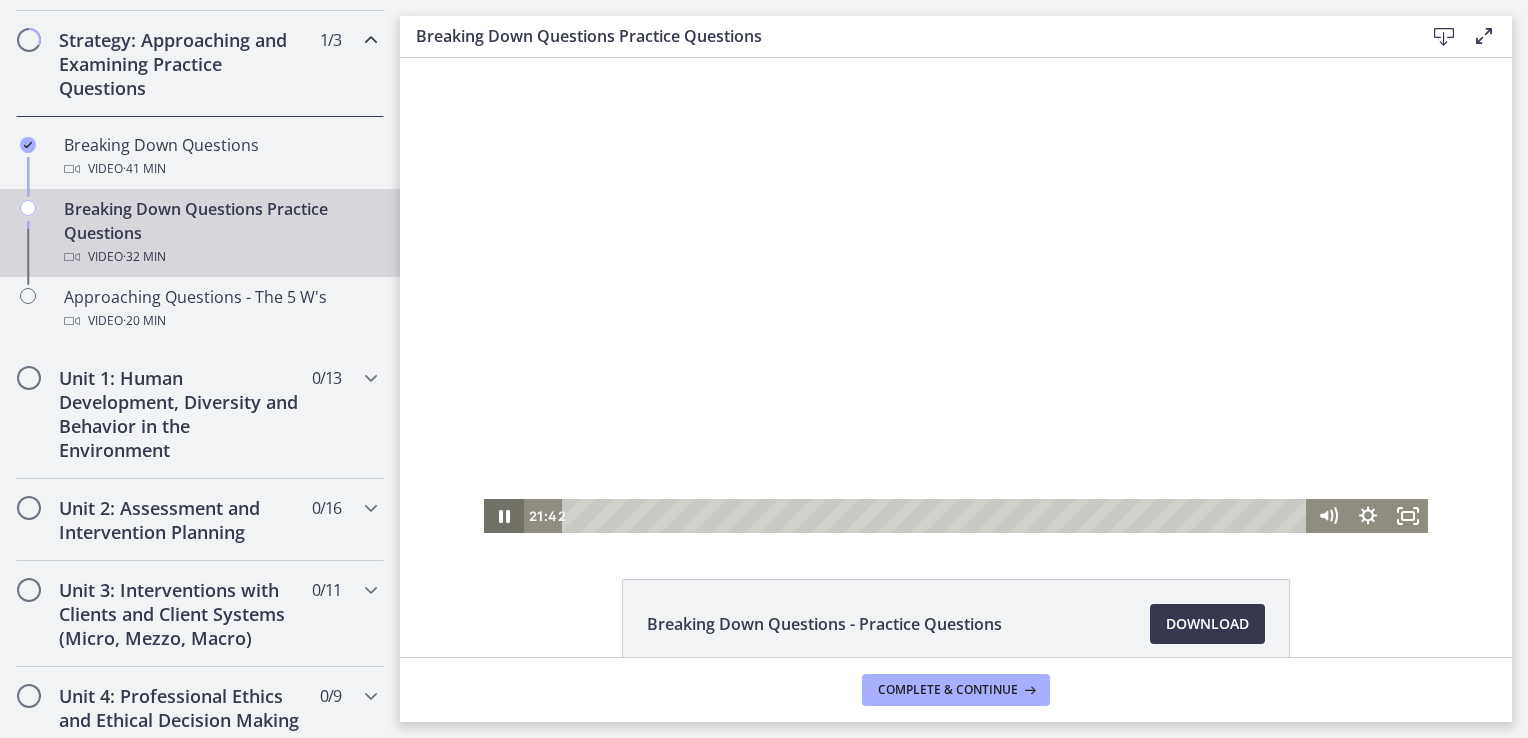 click 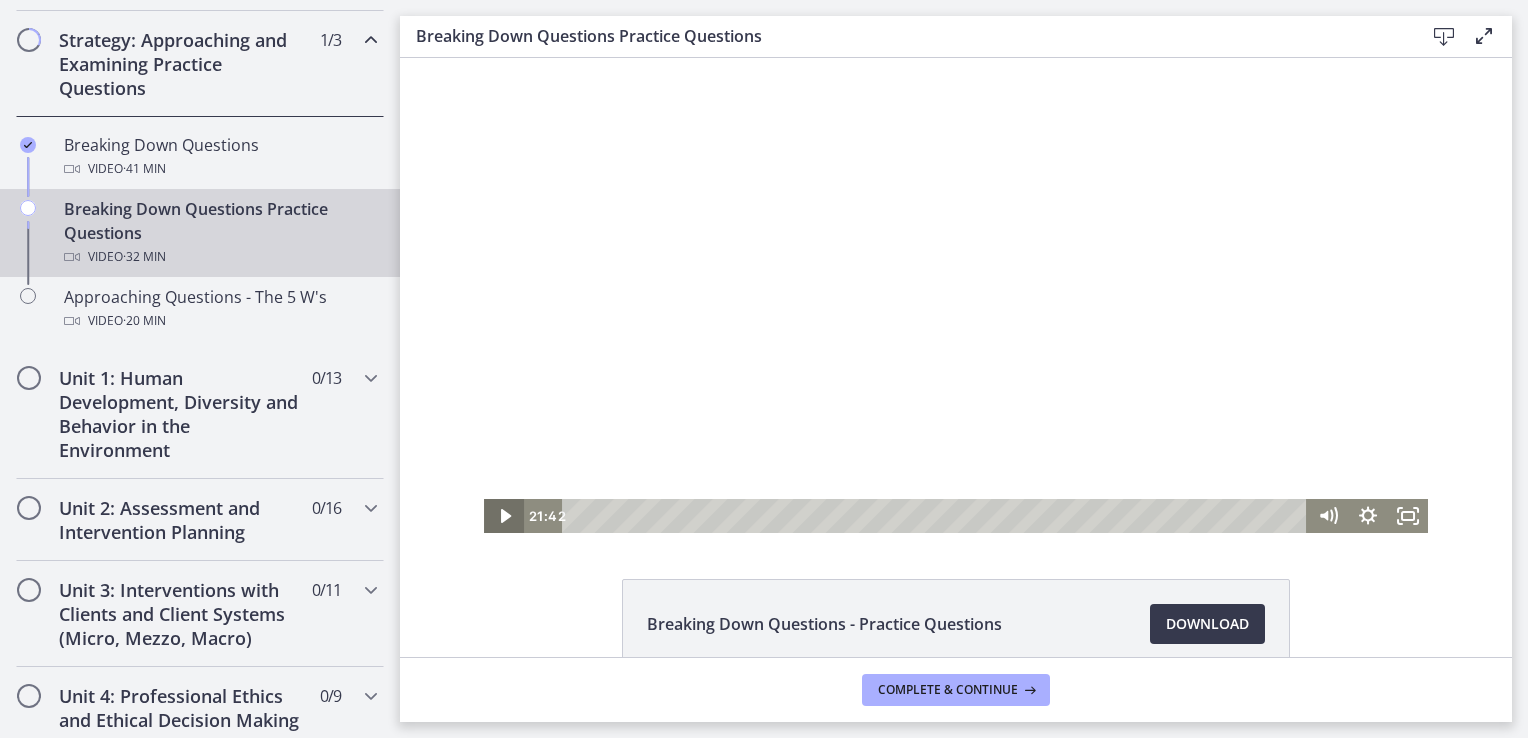 click 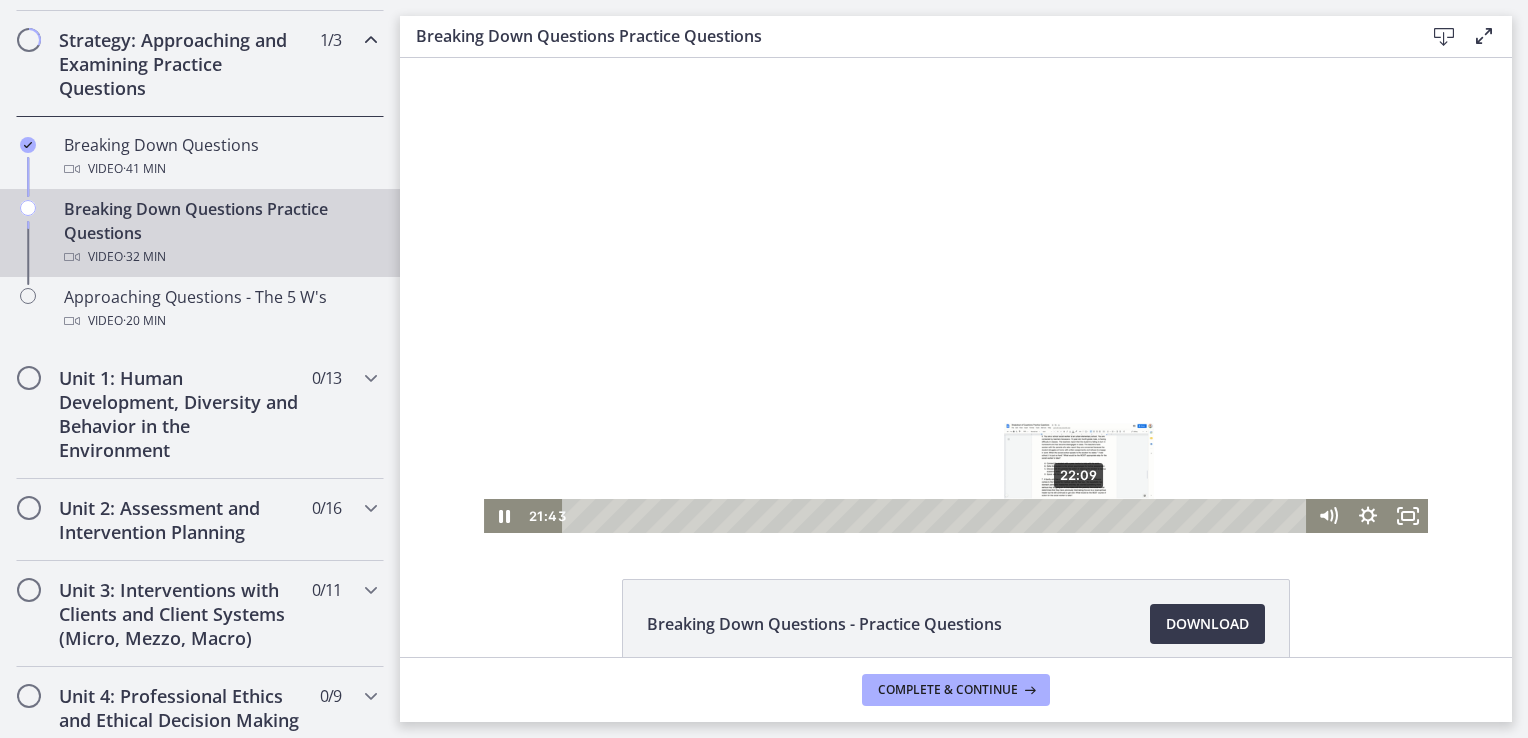 click on "22:09" at bounding box center [937, 516] 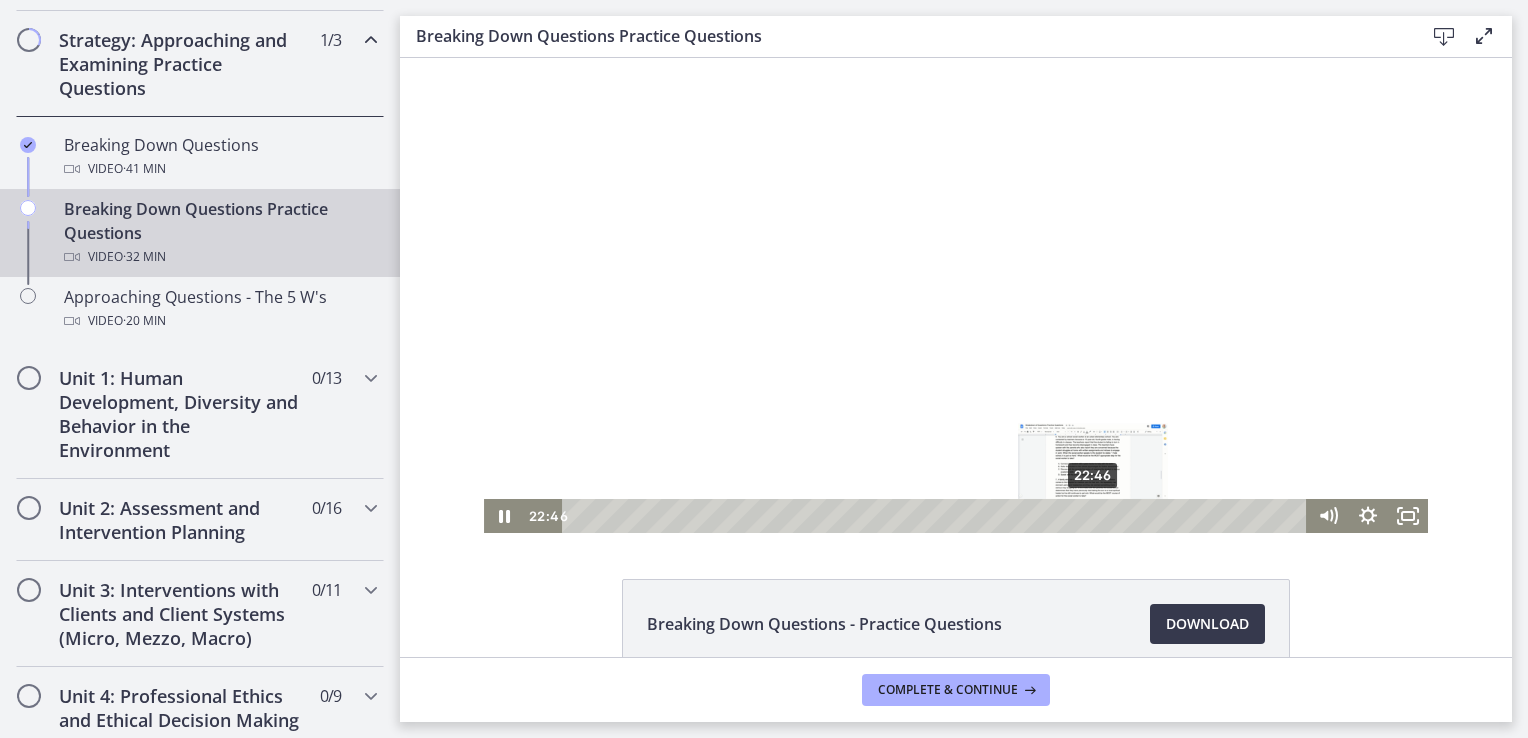 click on "22:46" at bounding box center [937, 516] 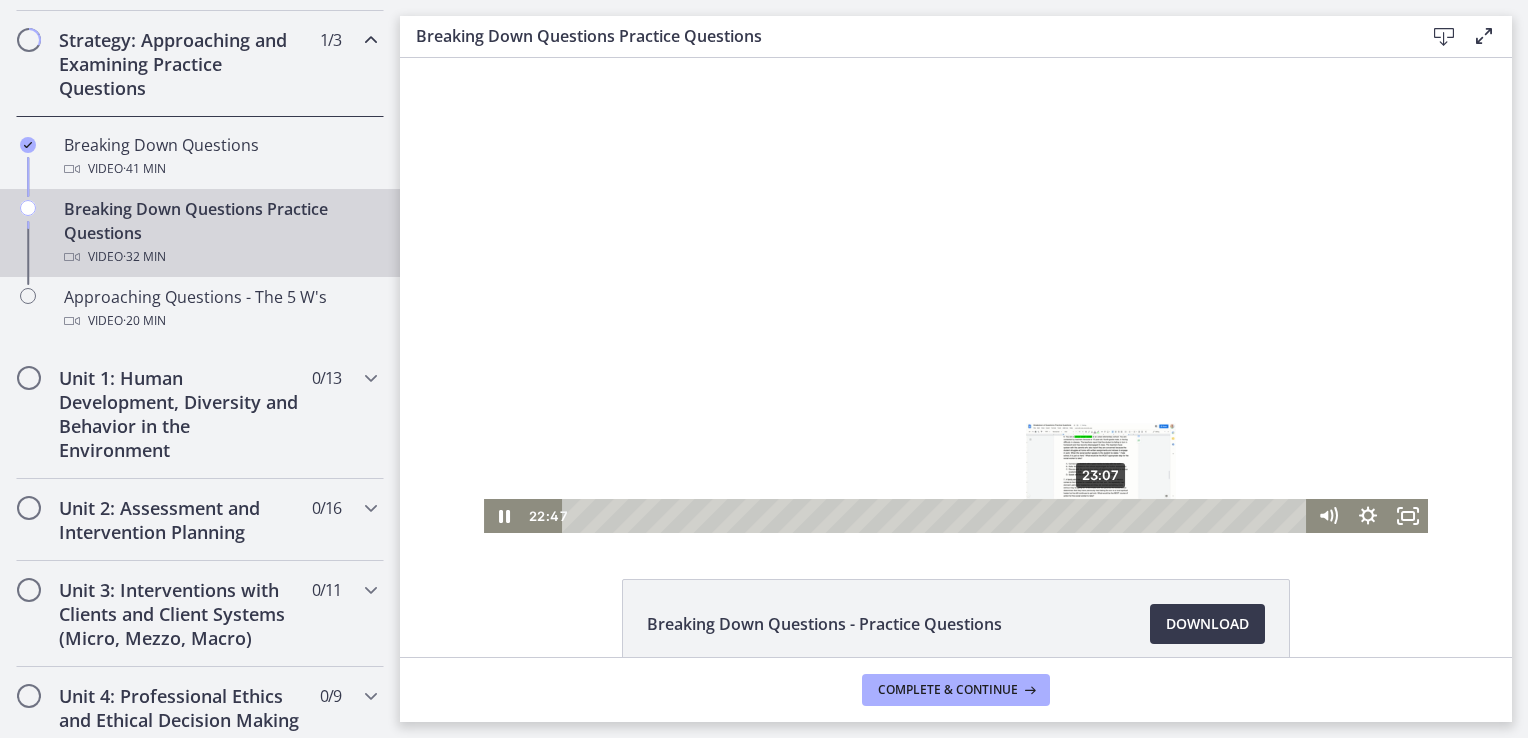 click on "23:07" at bounding box center [937, 516] 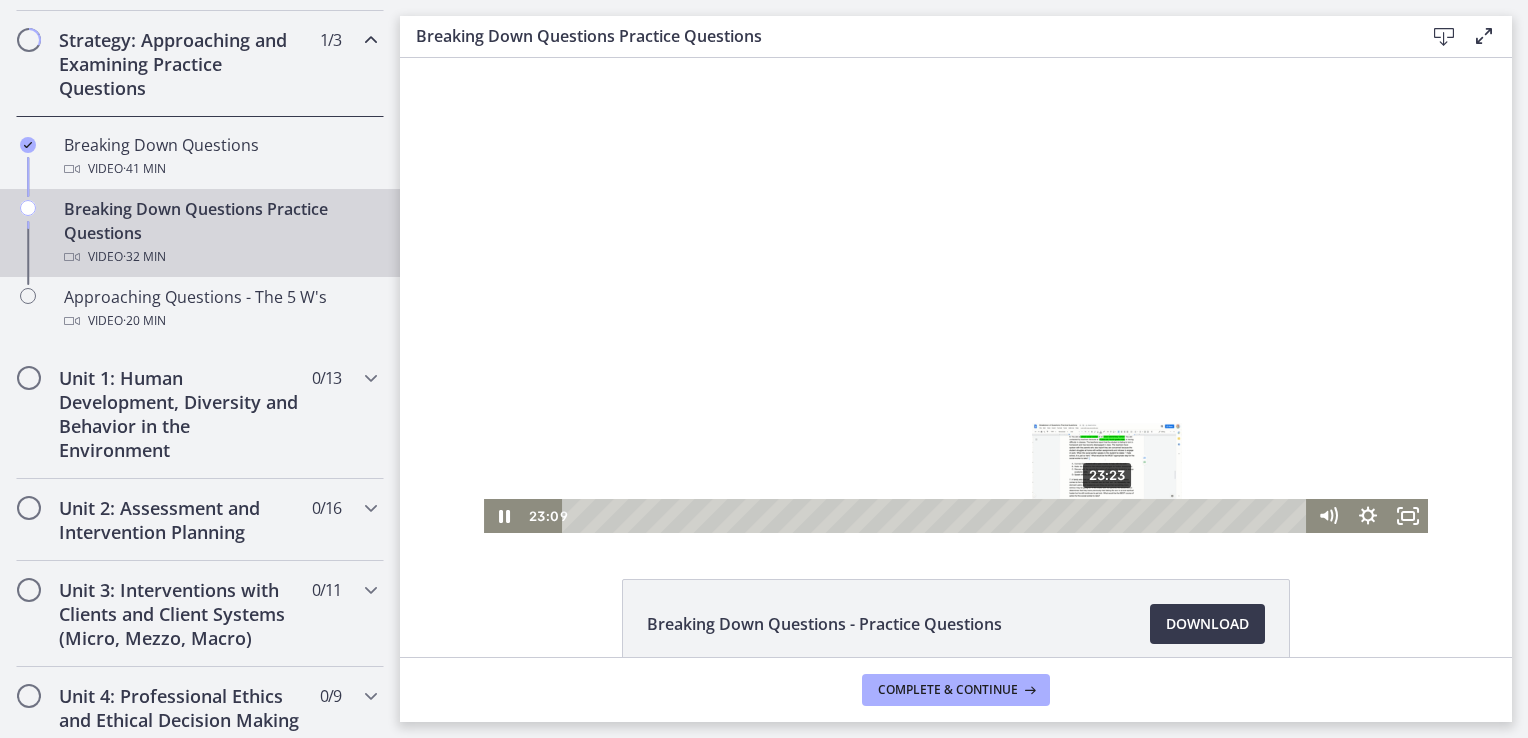 click on "23:23" at bounding box center [937, 516] 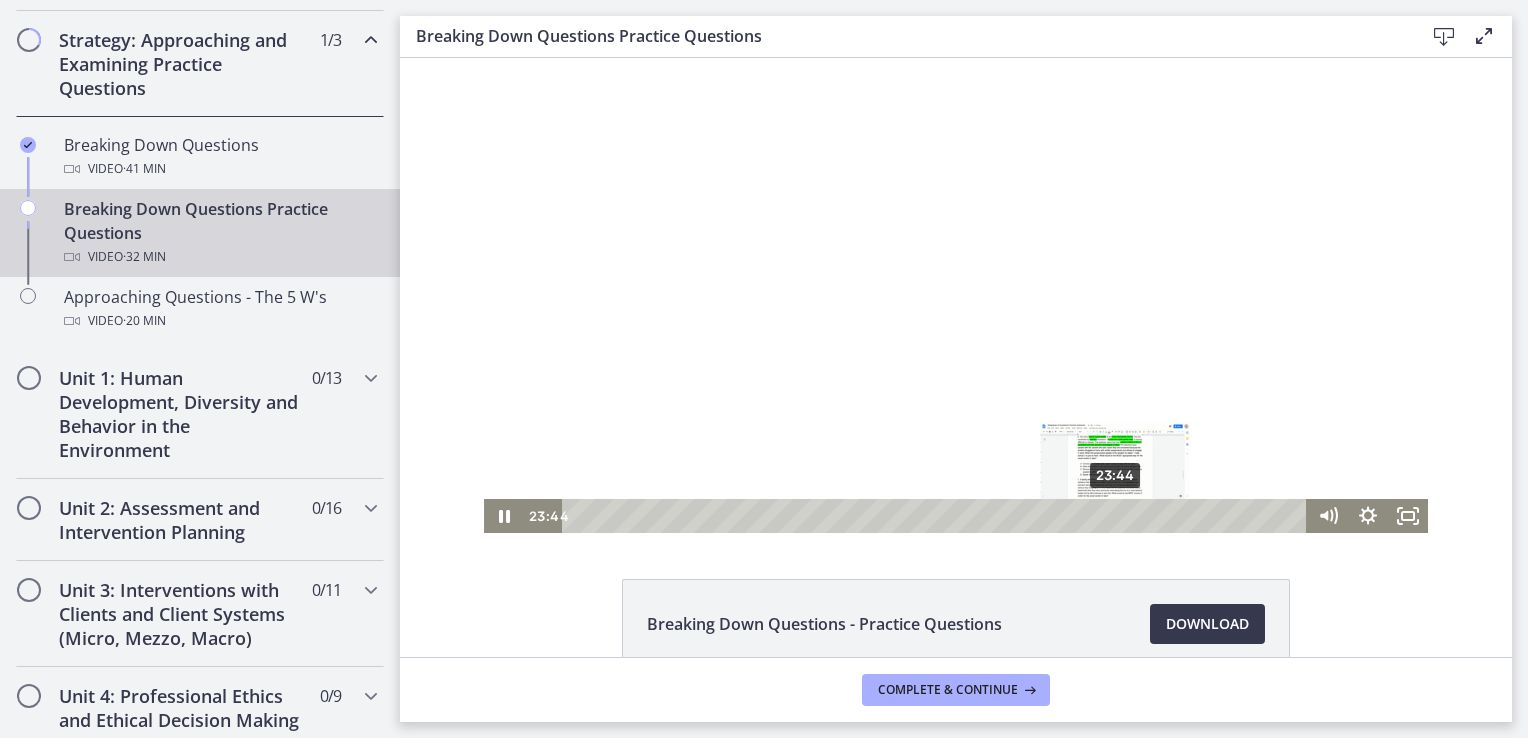 click on "23:44" at bounding box center [937, 516] 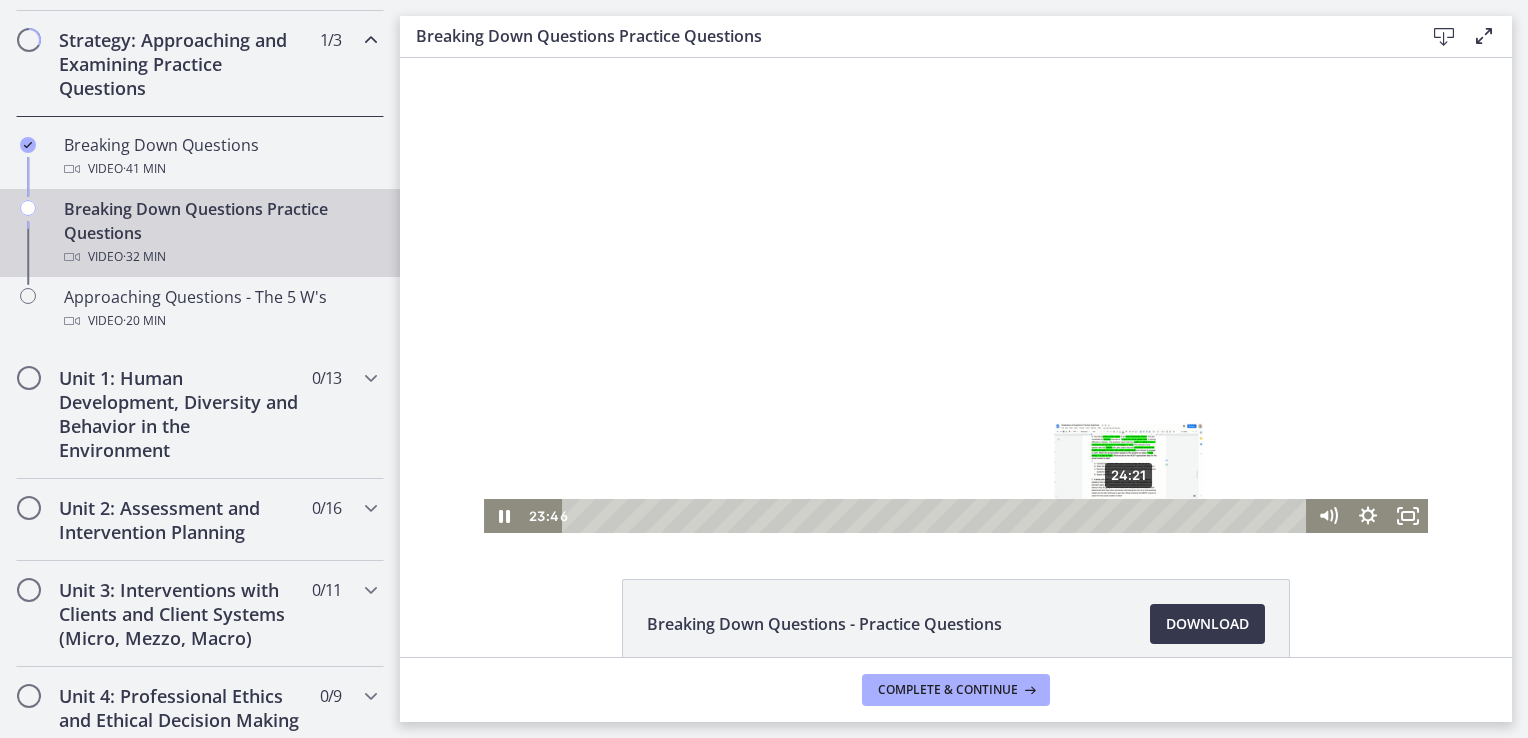 click on "24:21" at bounding box center (937, 516) 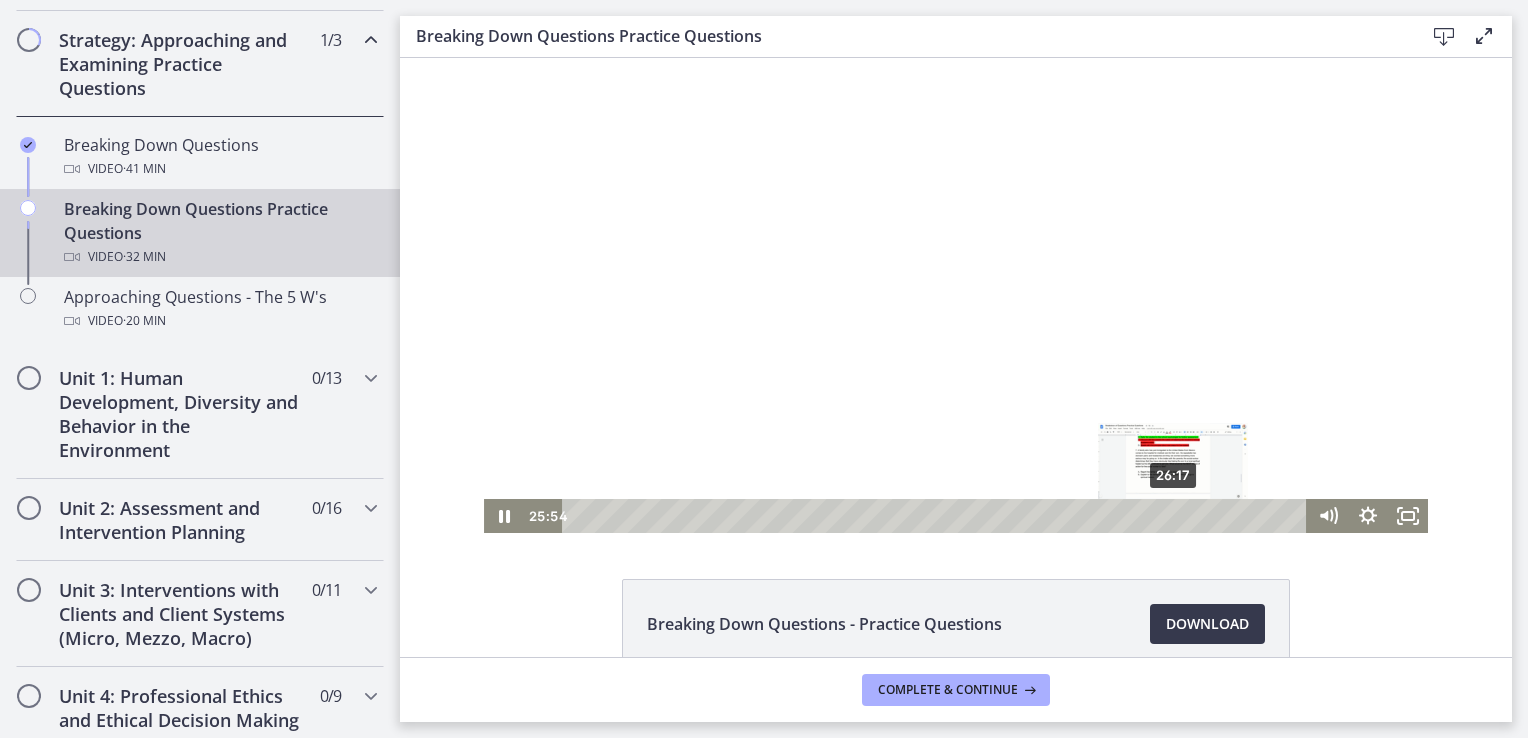 click on "26:17" at bounding box center (937, 516) 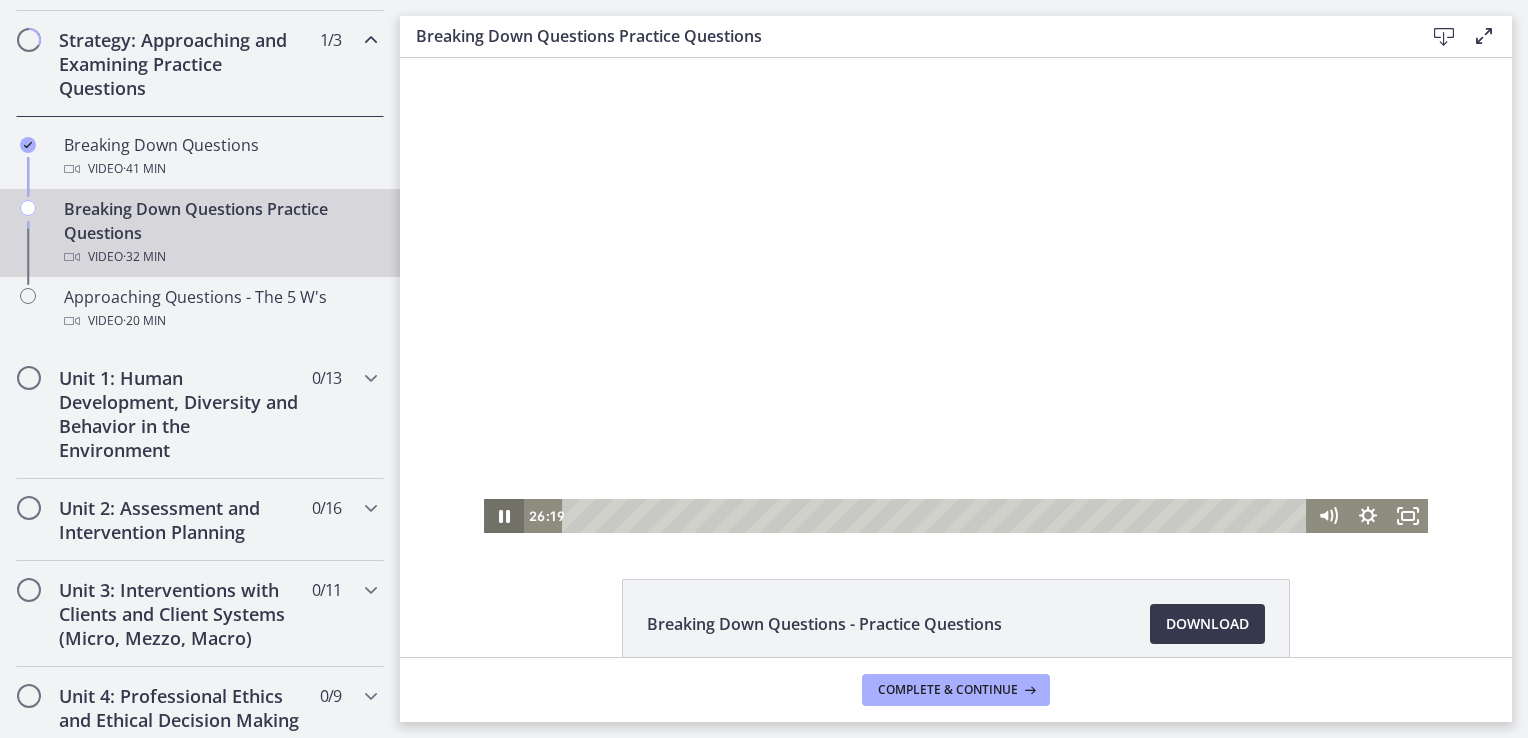 click 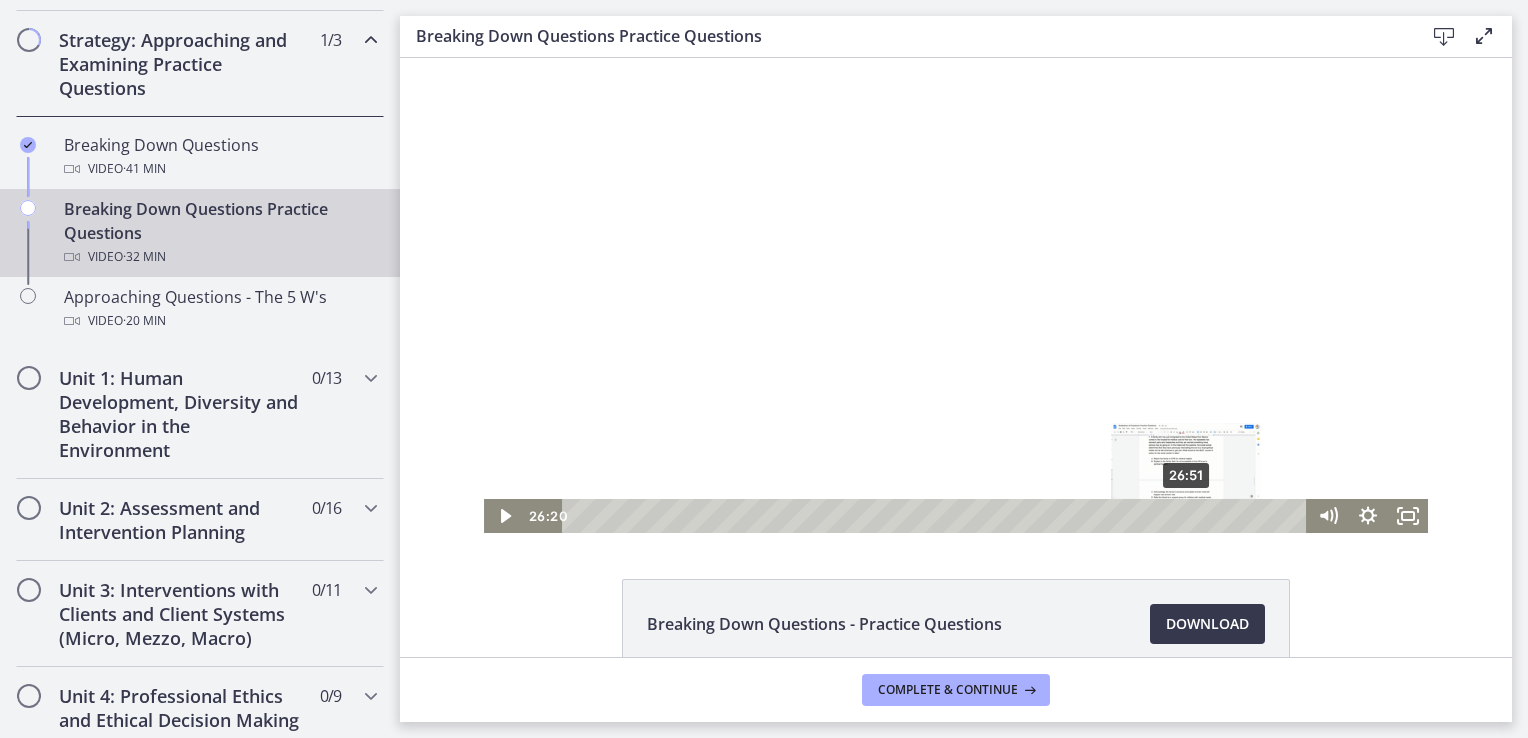 click on "26:51" at bounding box center [937, 516] 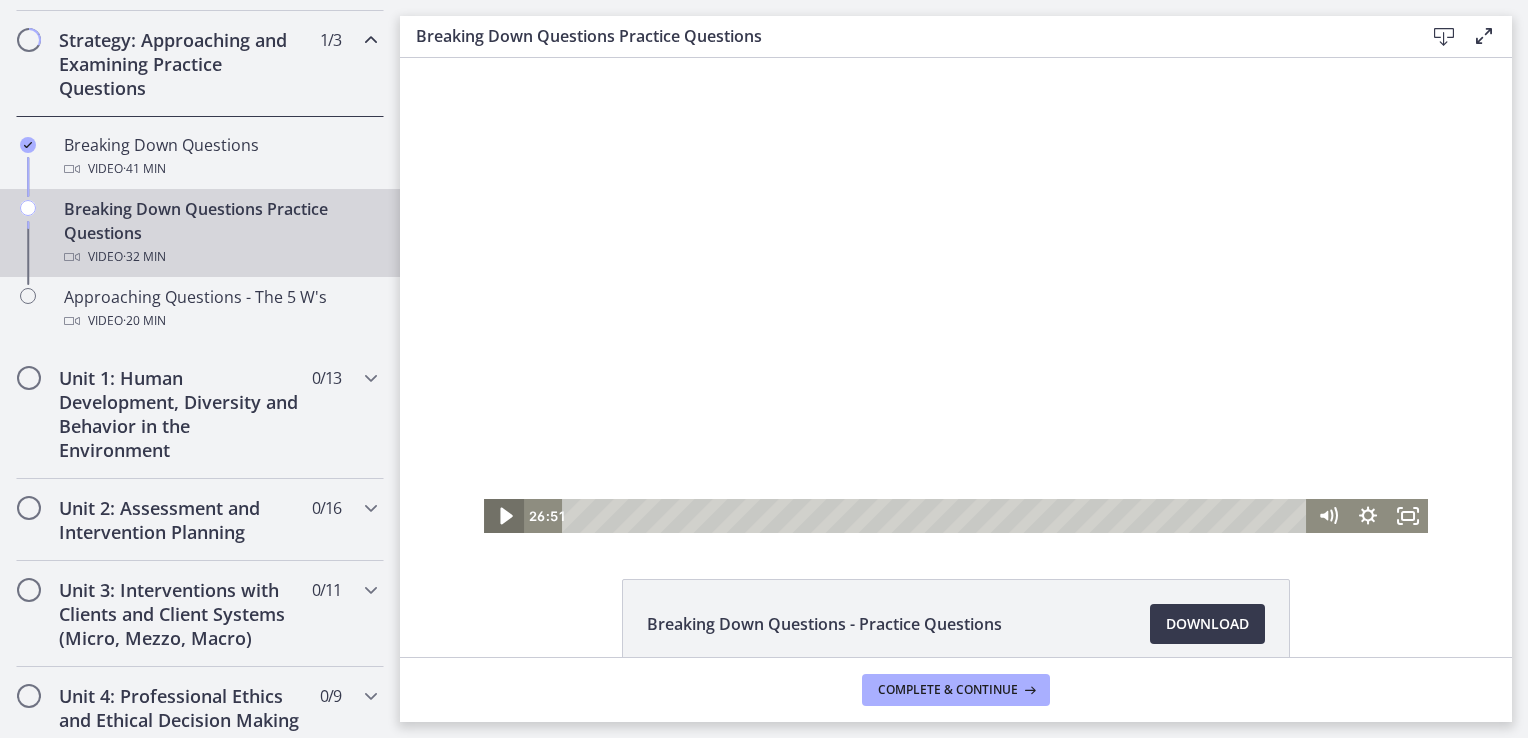 click 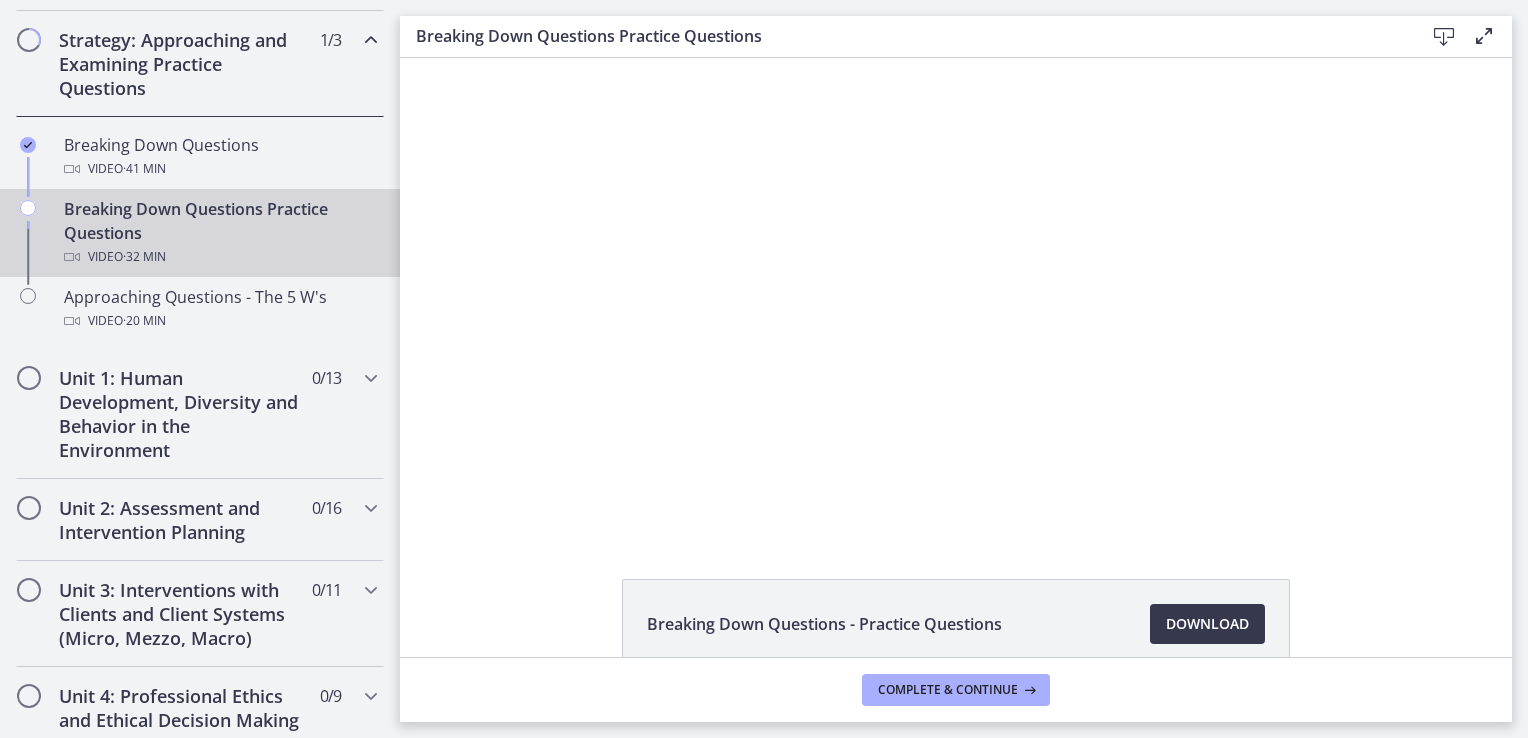 type 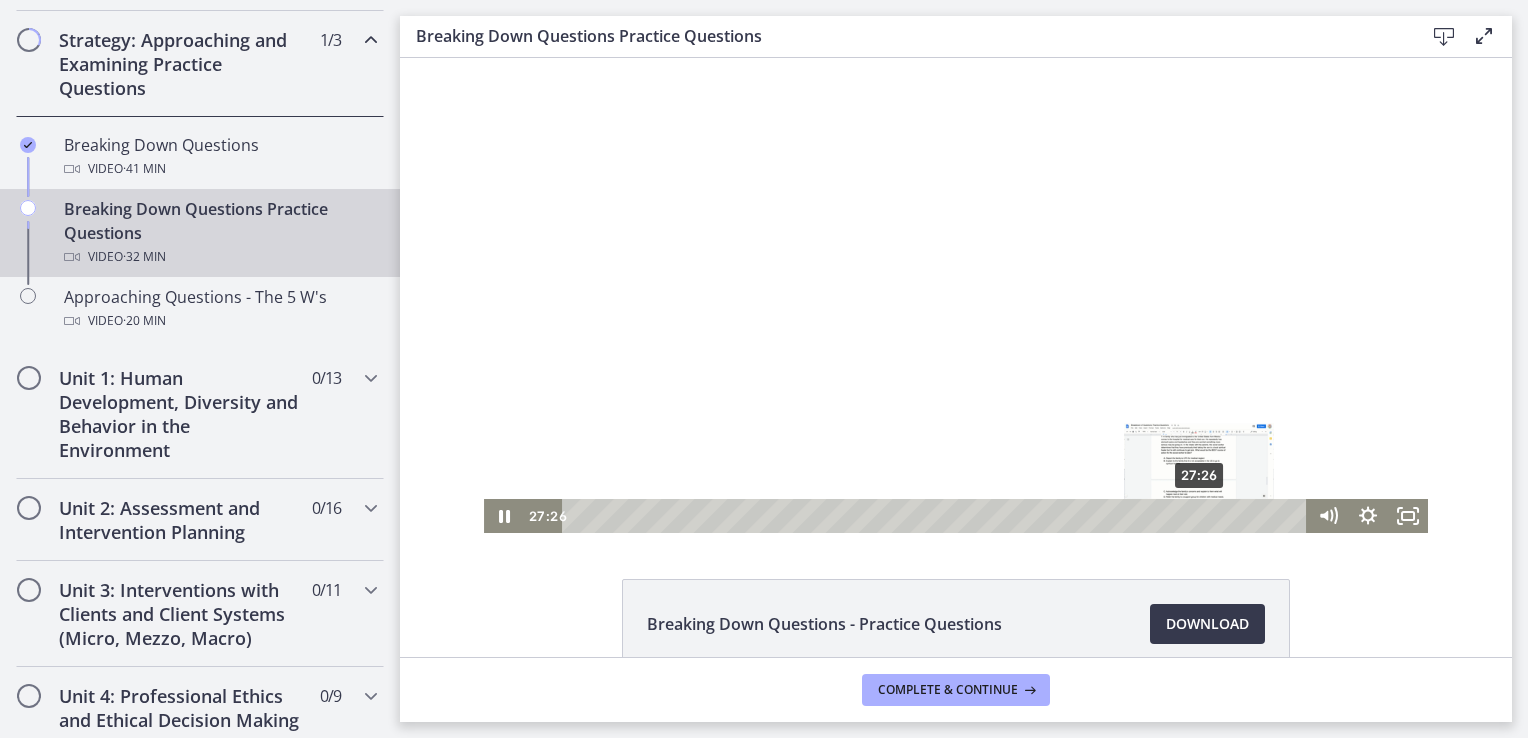 click on "27:26" at bounding box center (937, 516) 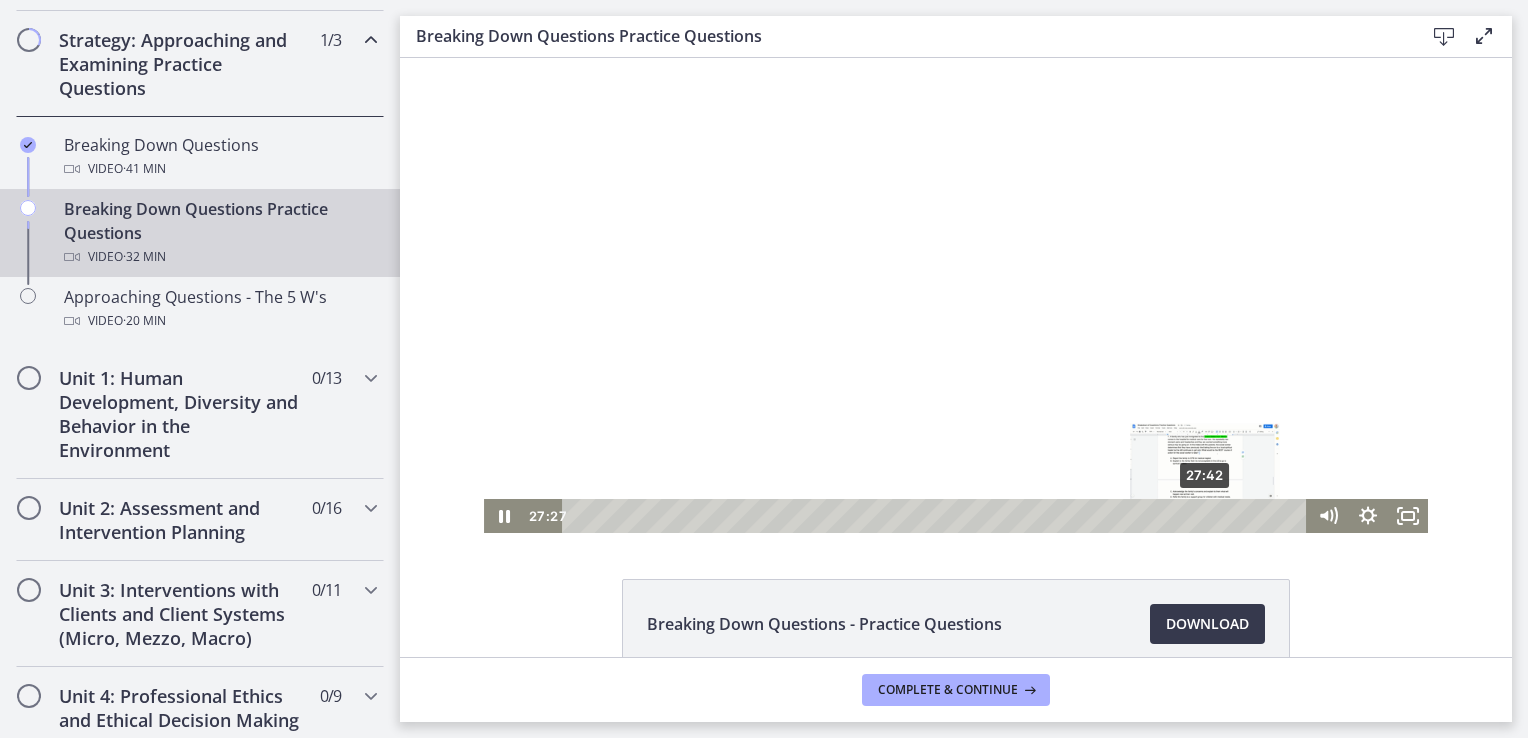 click on "27:42" at bounding box center [937, 516] 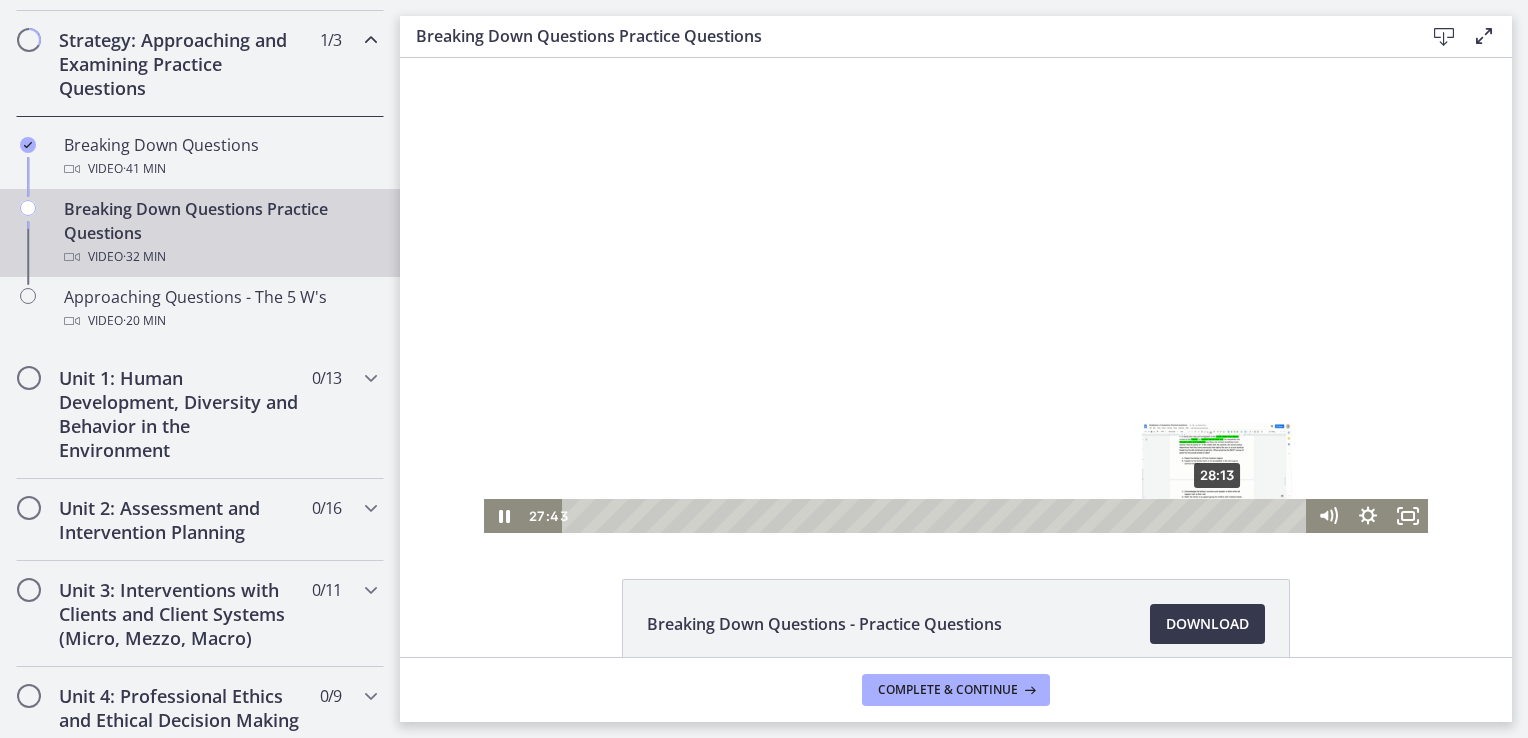 click on "28:13" at bounding box center (937, 516) 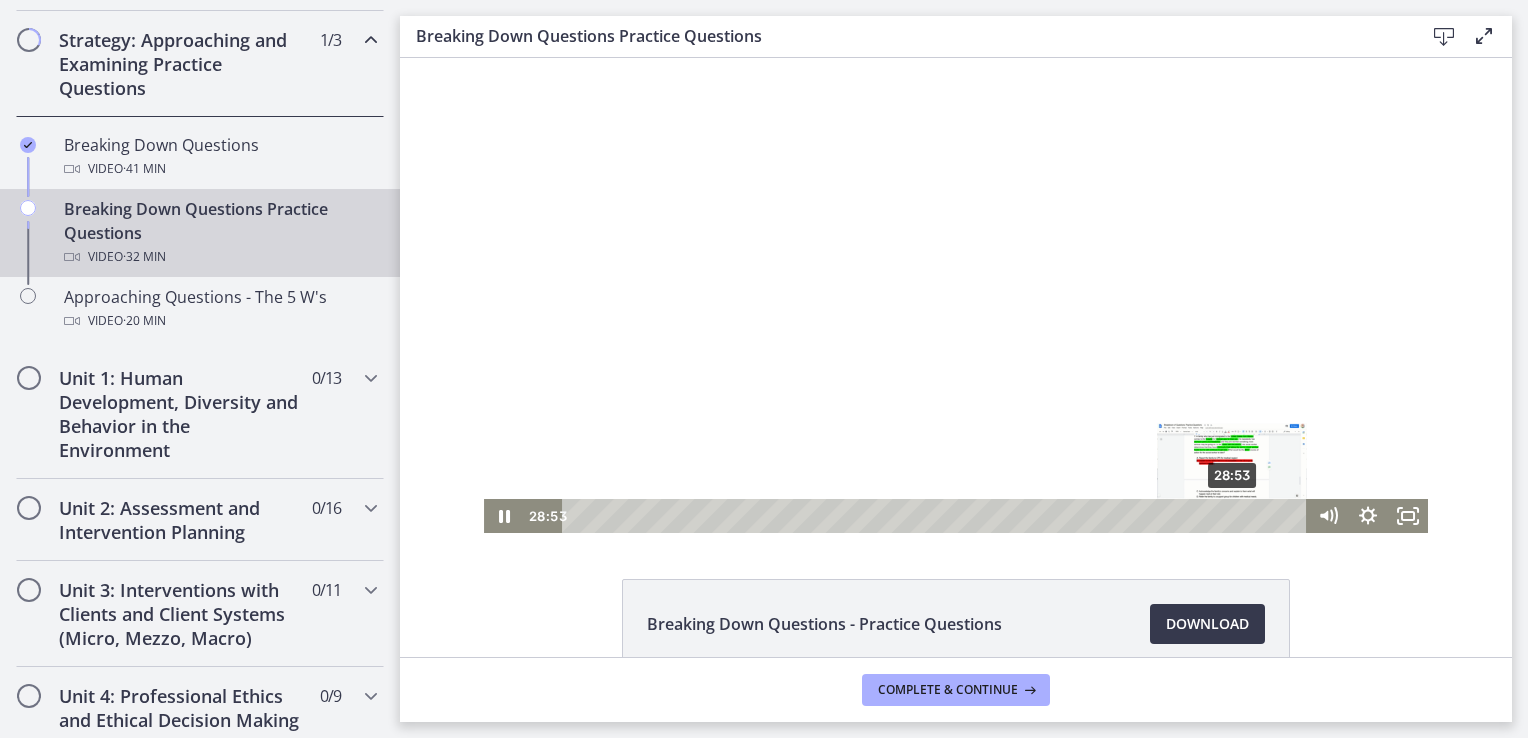 click on "28:53" at bounding box center (937, 516) 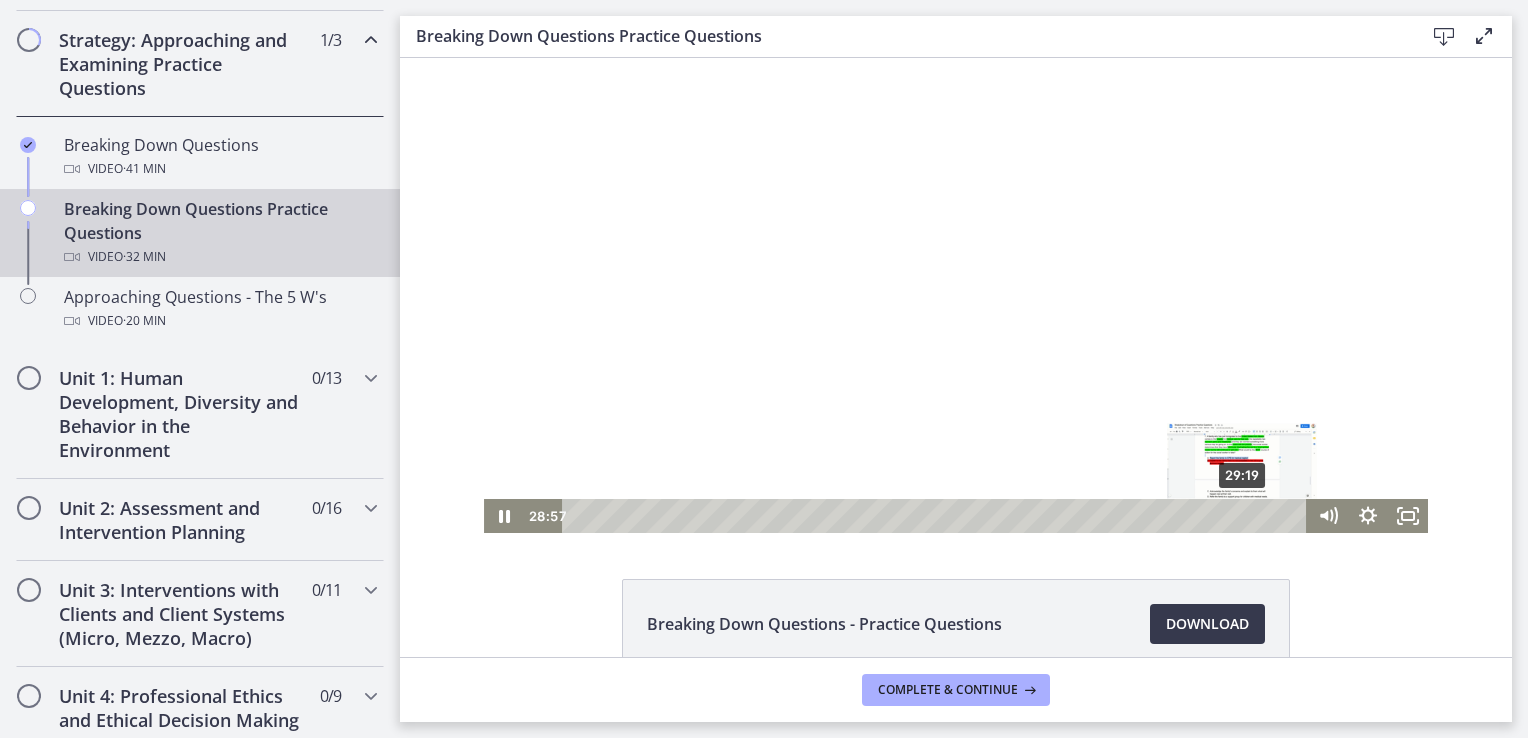 click on "29:19" at bounding box center [937, 516] 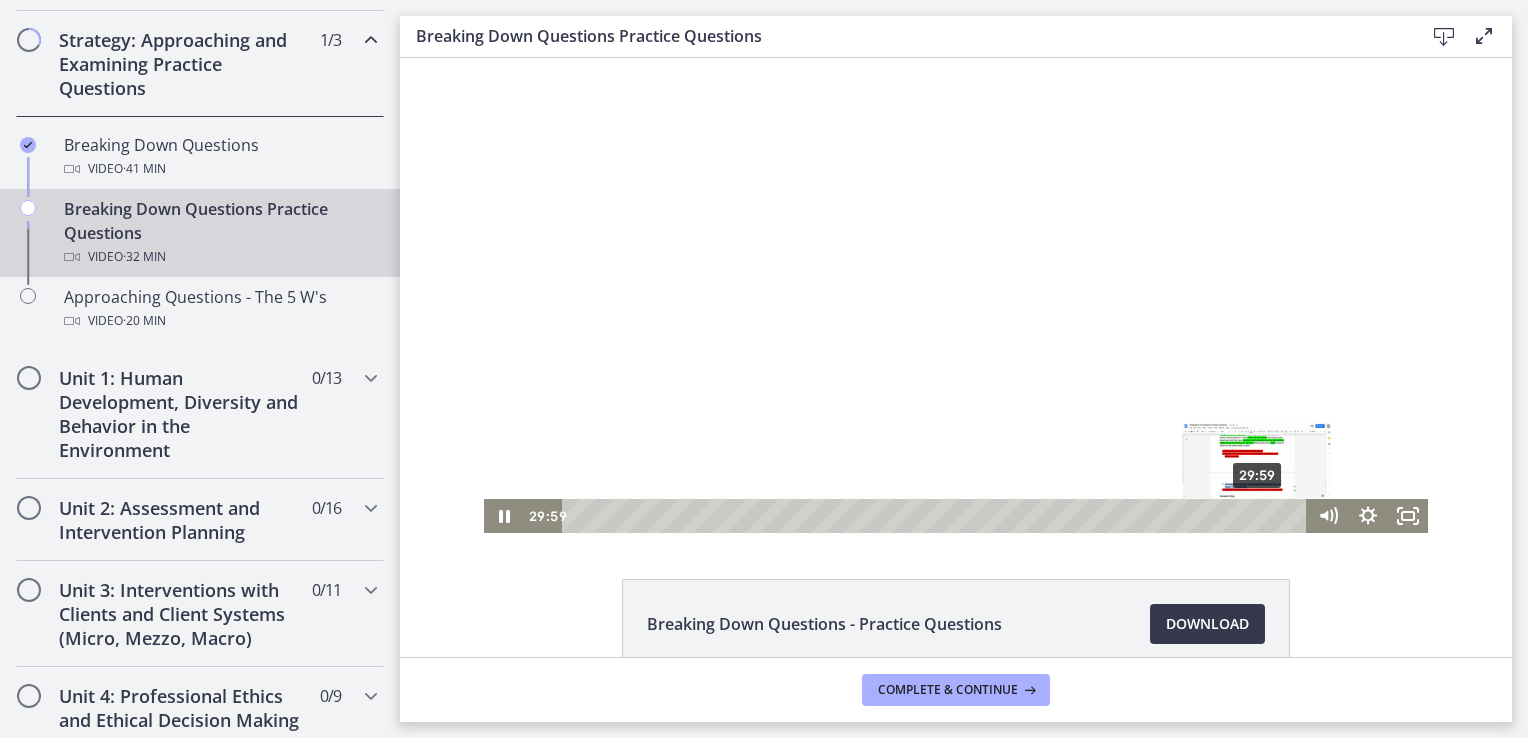 click on "29:59" at bounding box center [937, 516] 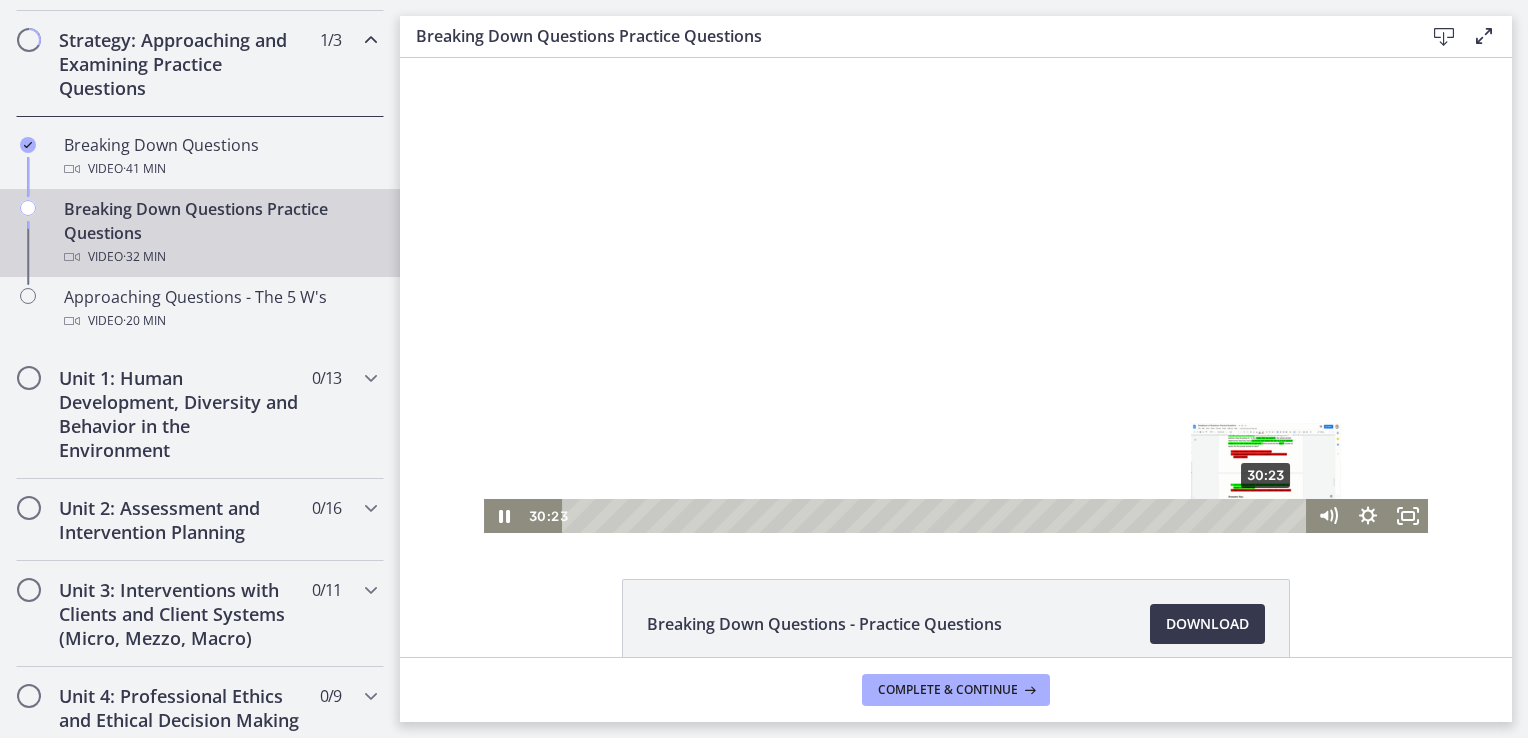 click on "30:23" at bounding box center (937, 516) 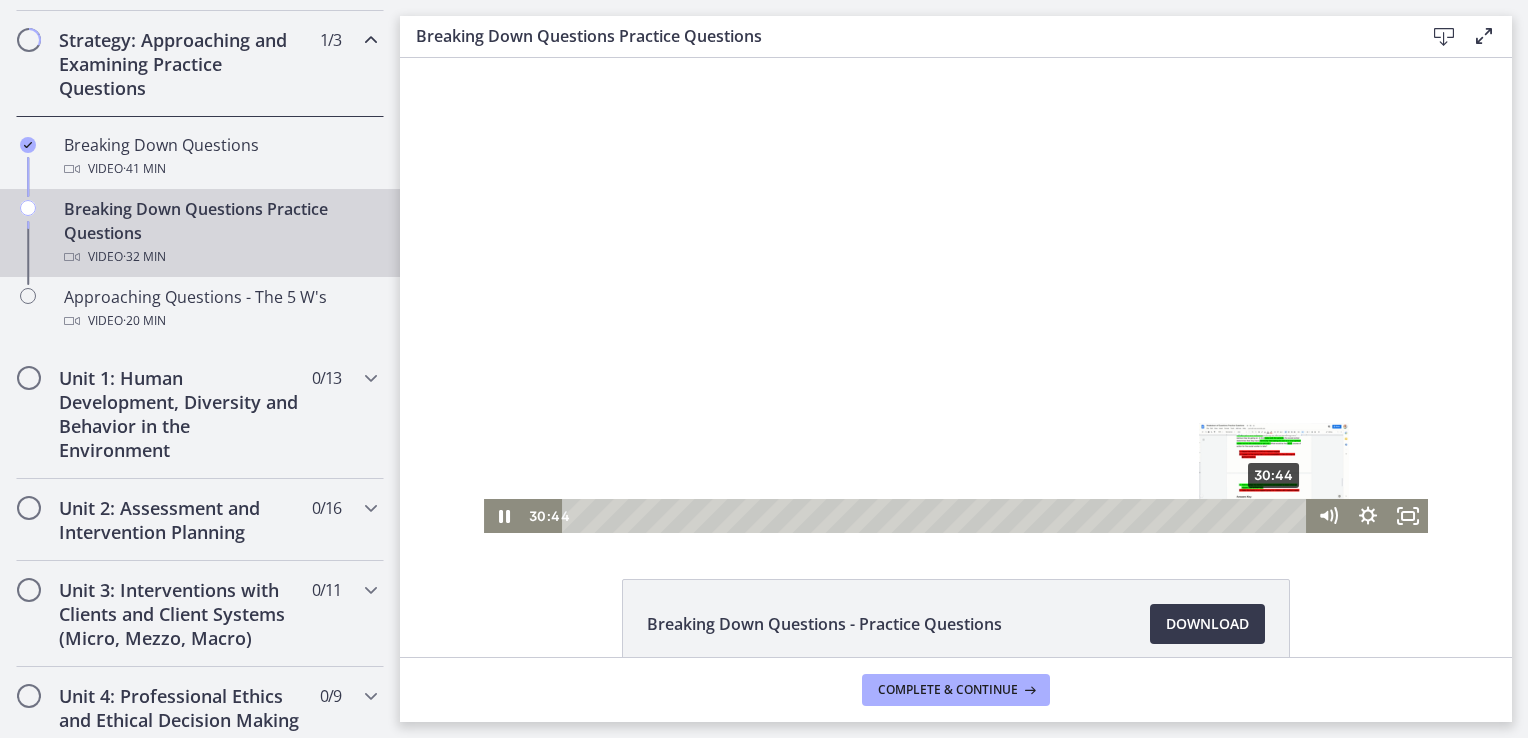 click on "30:44" at bounding box center [937, 516] 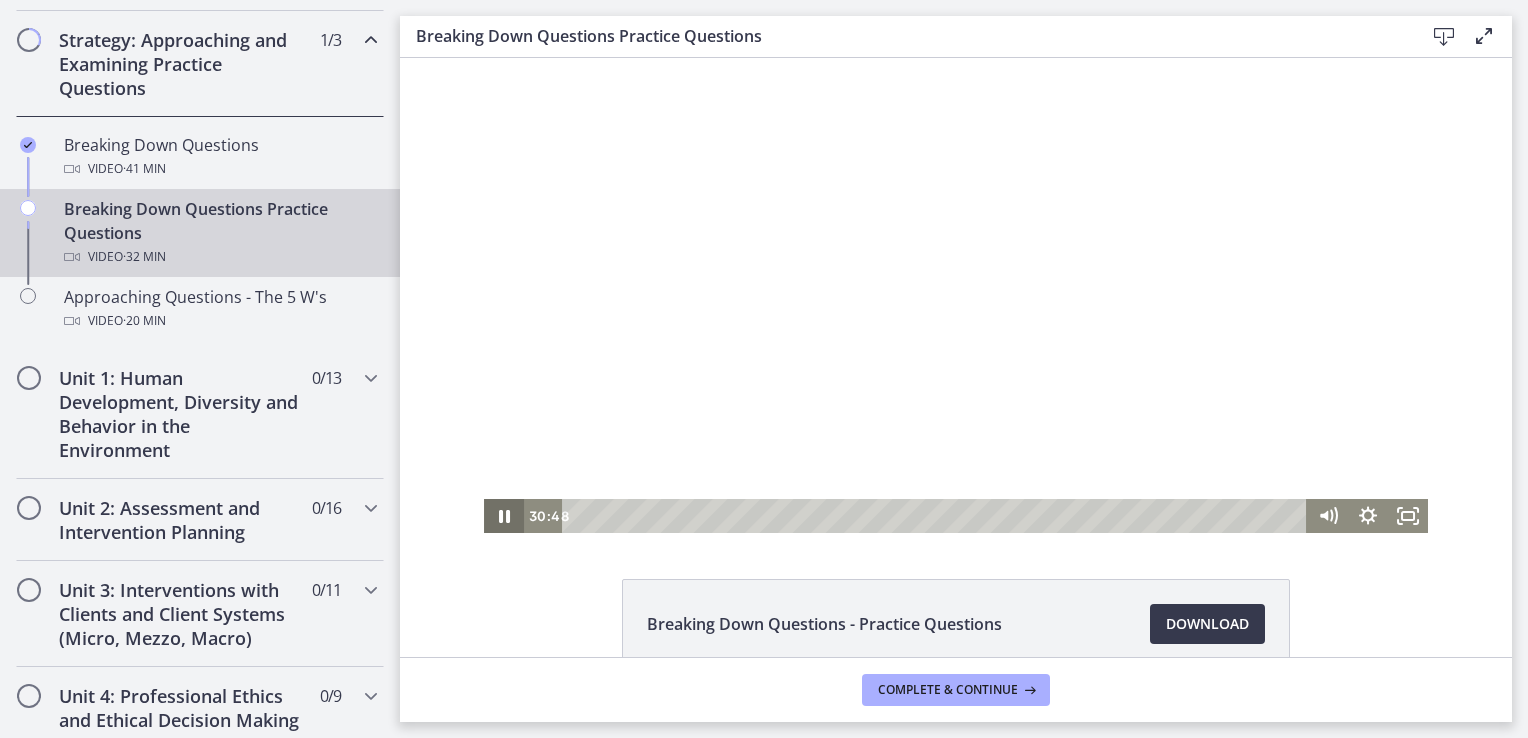 click 